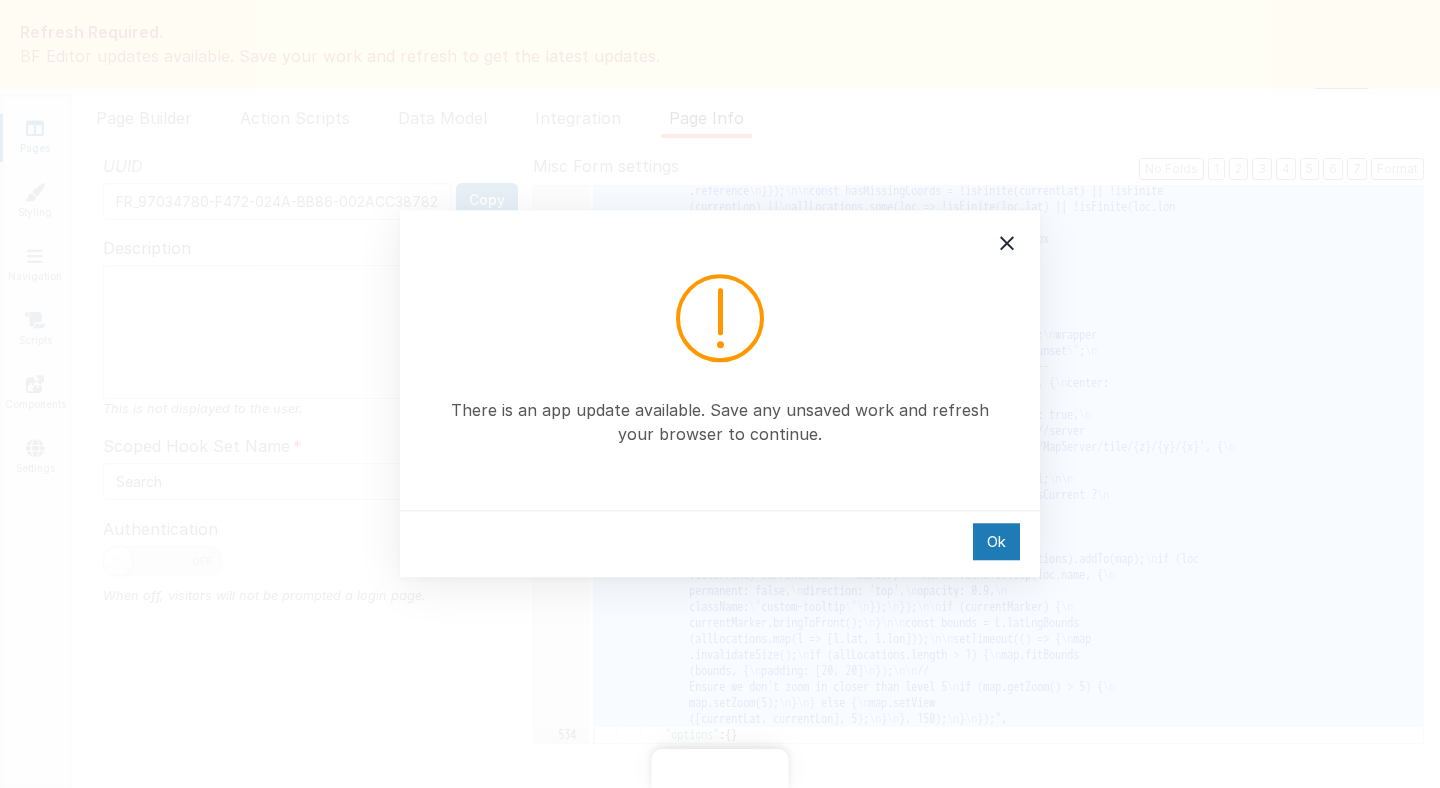 scroll, scrollTop: 0, scrollLeft: 0, axis: both 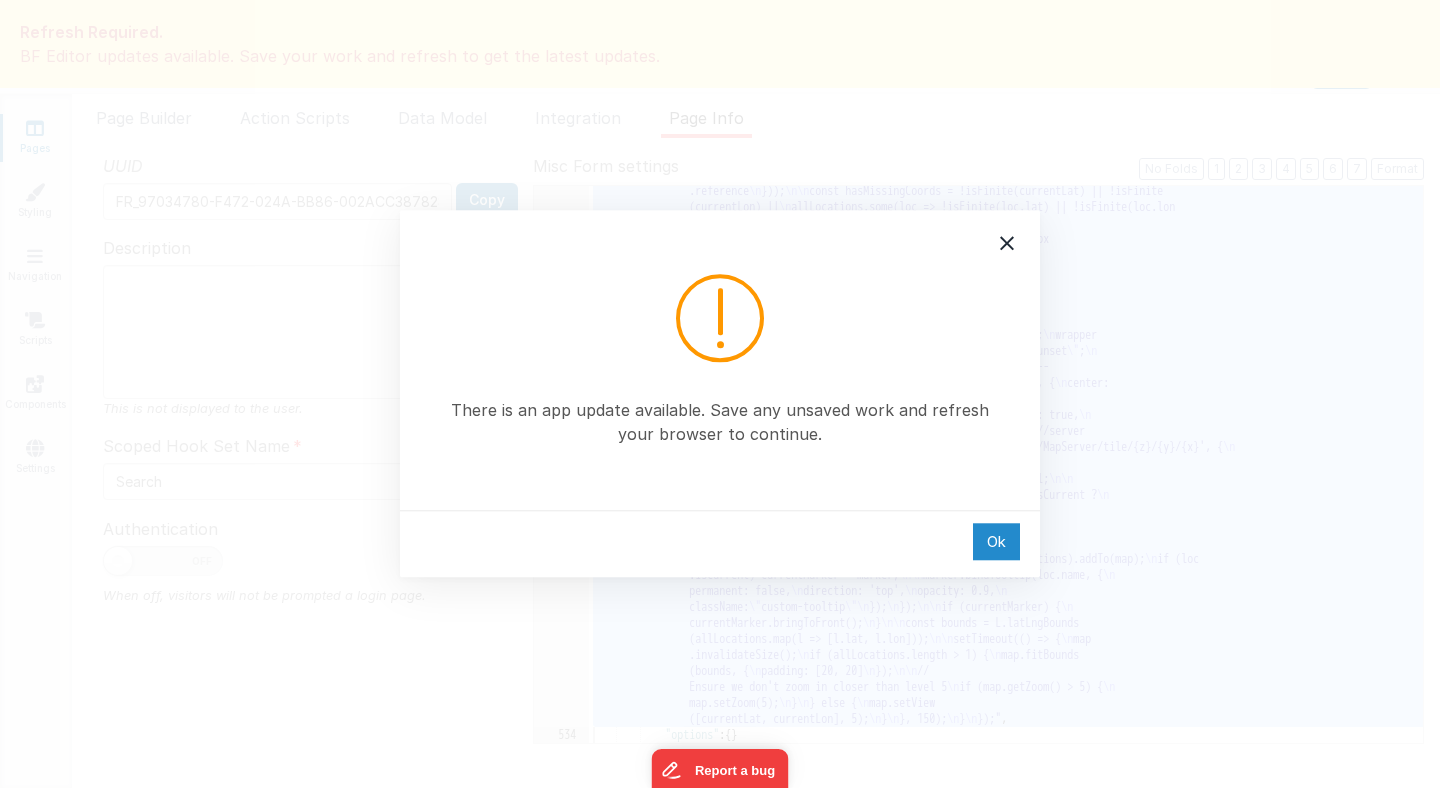 click on "Ok" at bounding box center (996, 541) 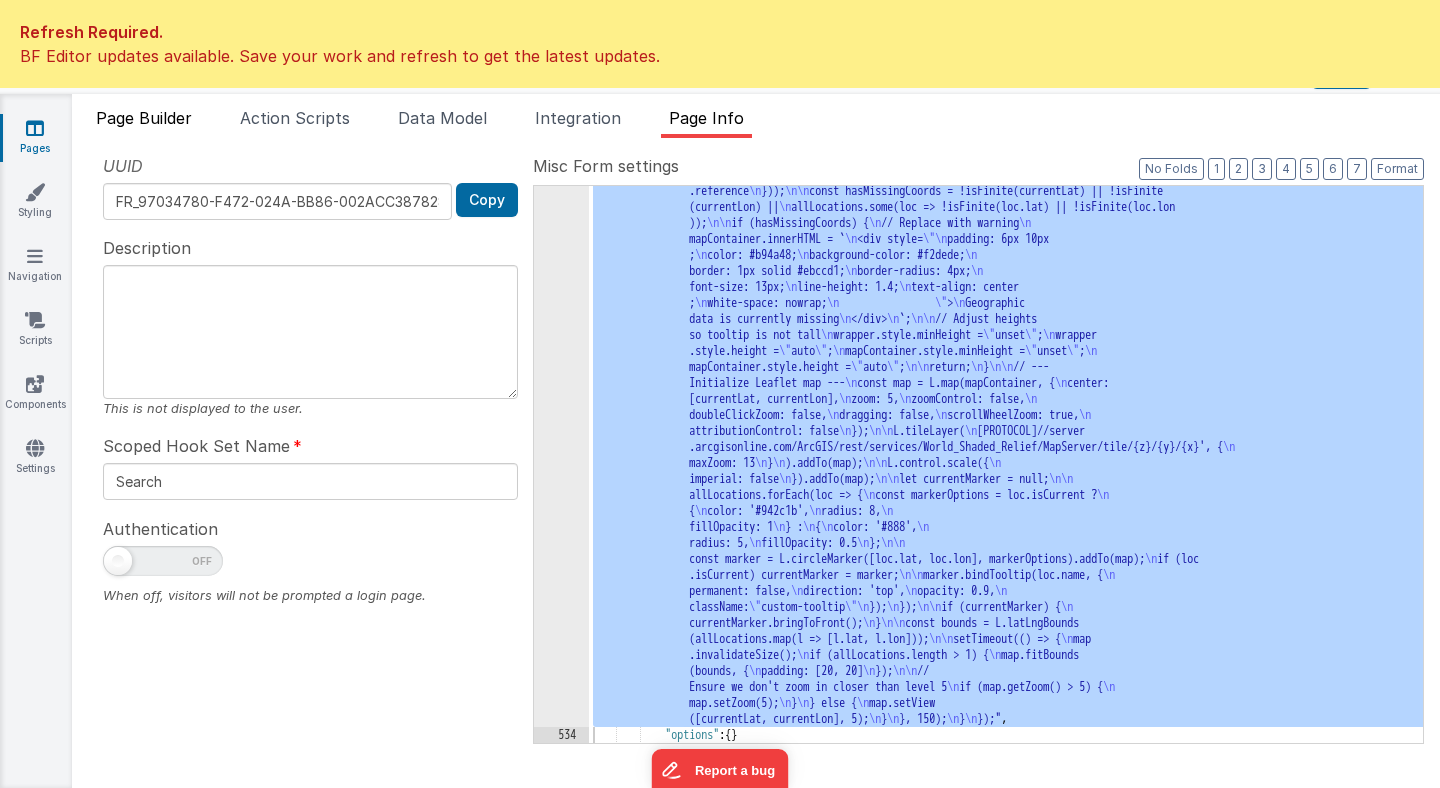 click on "Page Builder" at bounding box center (144, 118) 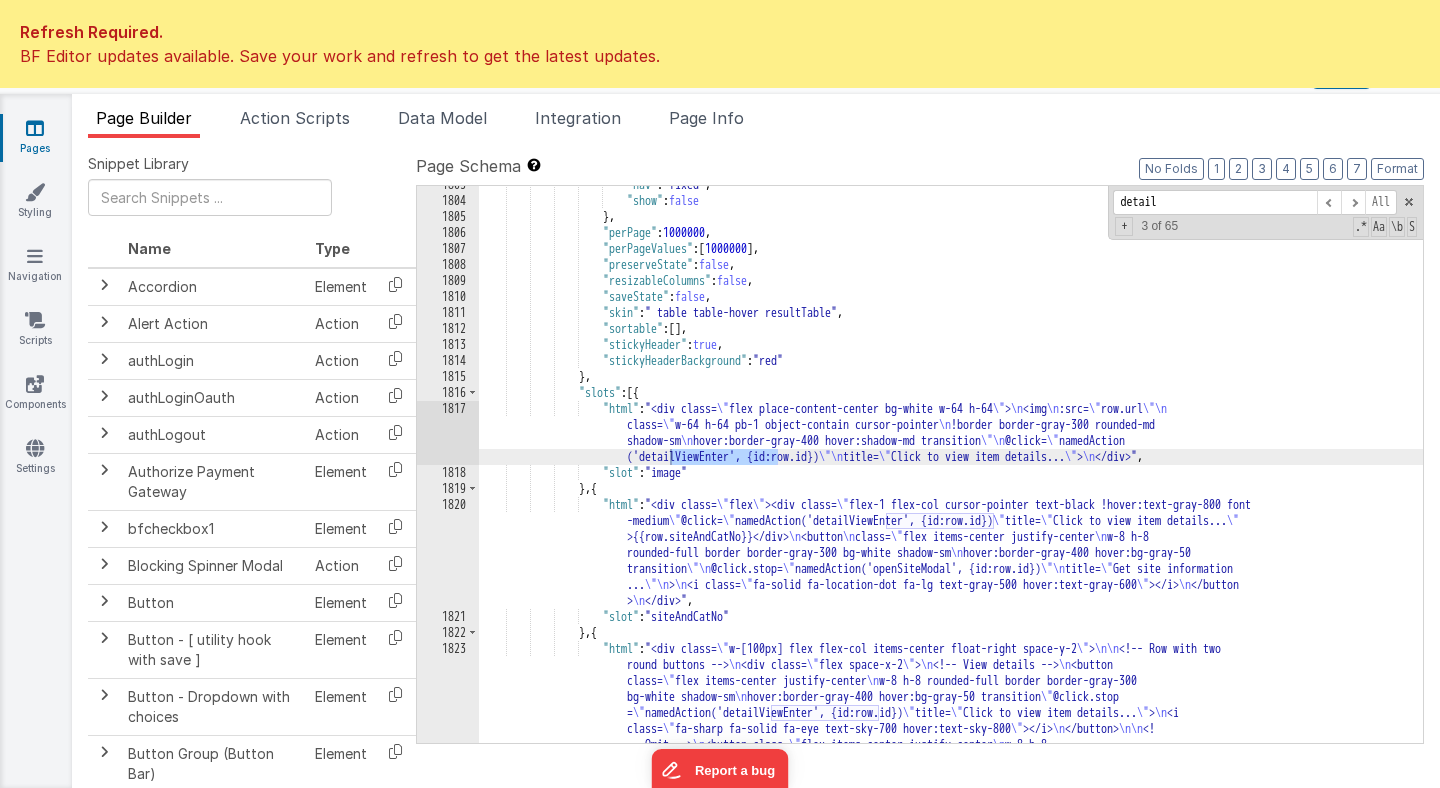 click at bounding box center [35, 128] 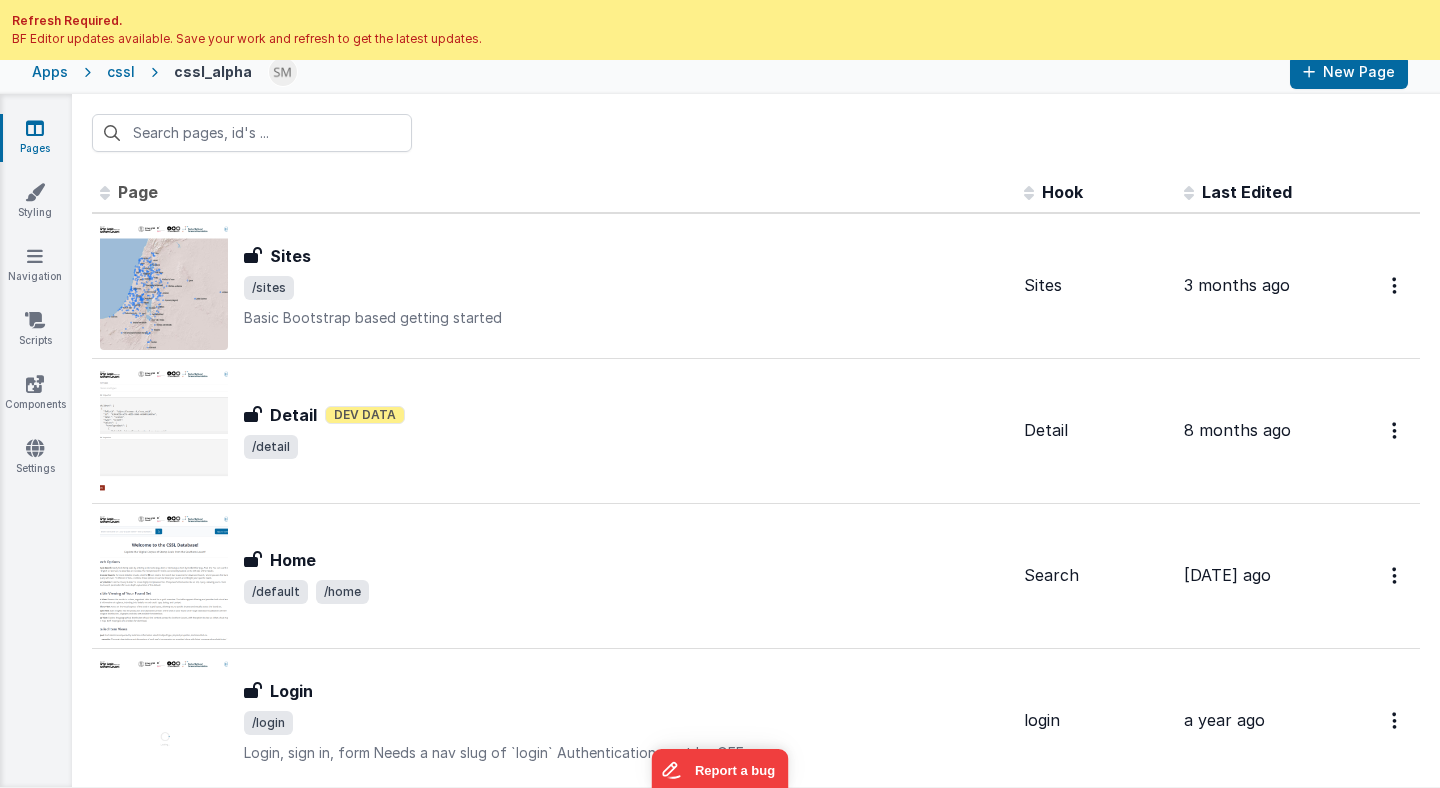 click on "Pages" at bounding box center (35, 138) 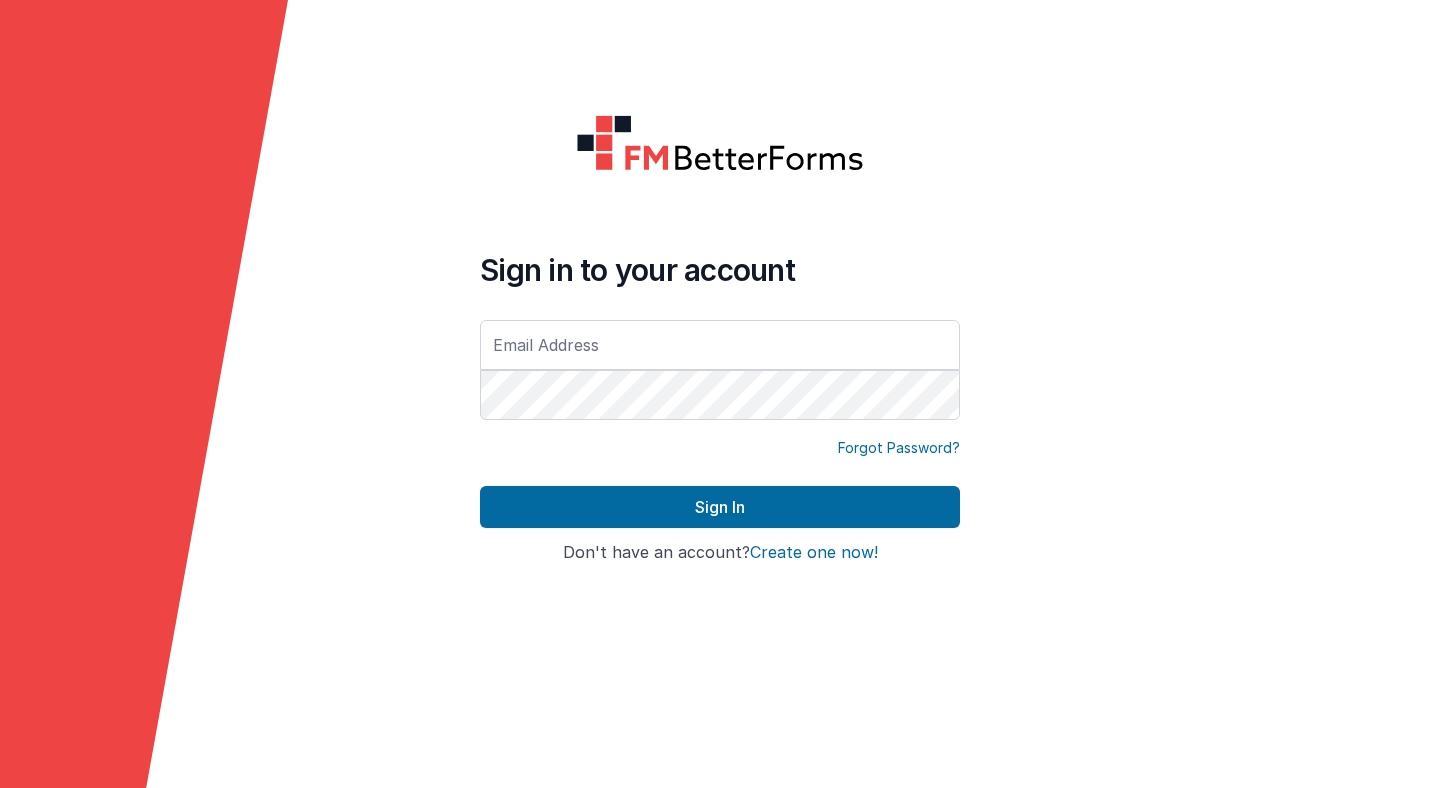 scroll, scrollTop: 0, scrollLeft: 0, axis: both 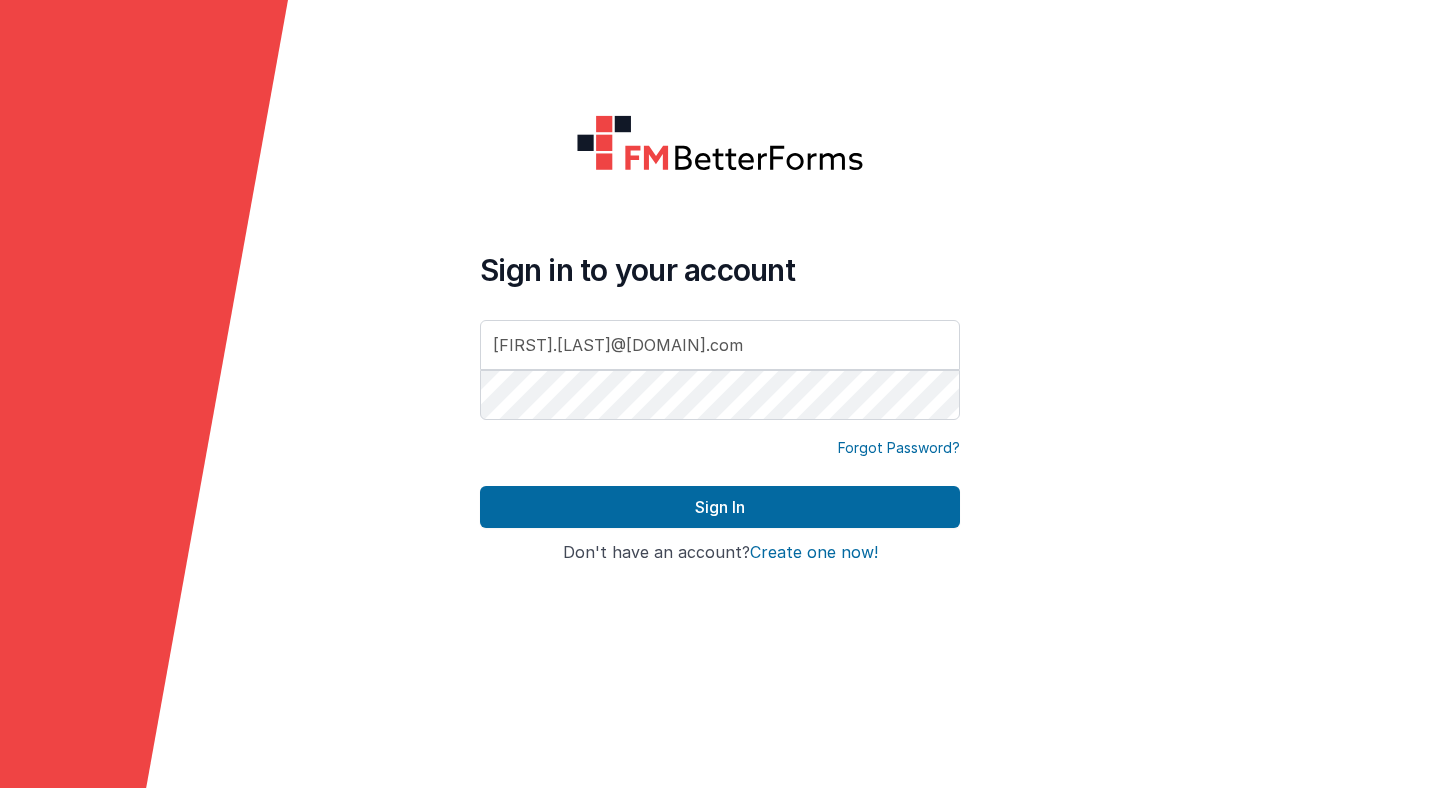 click on "Sign In" at bounding box center (720, 507) 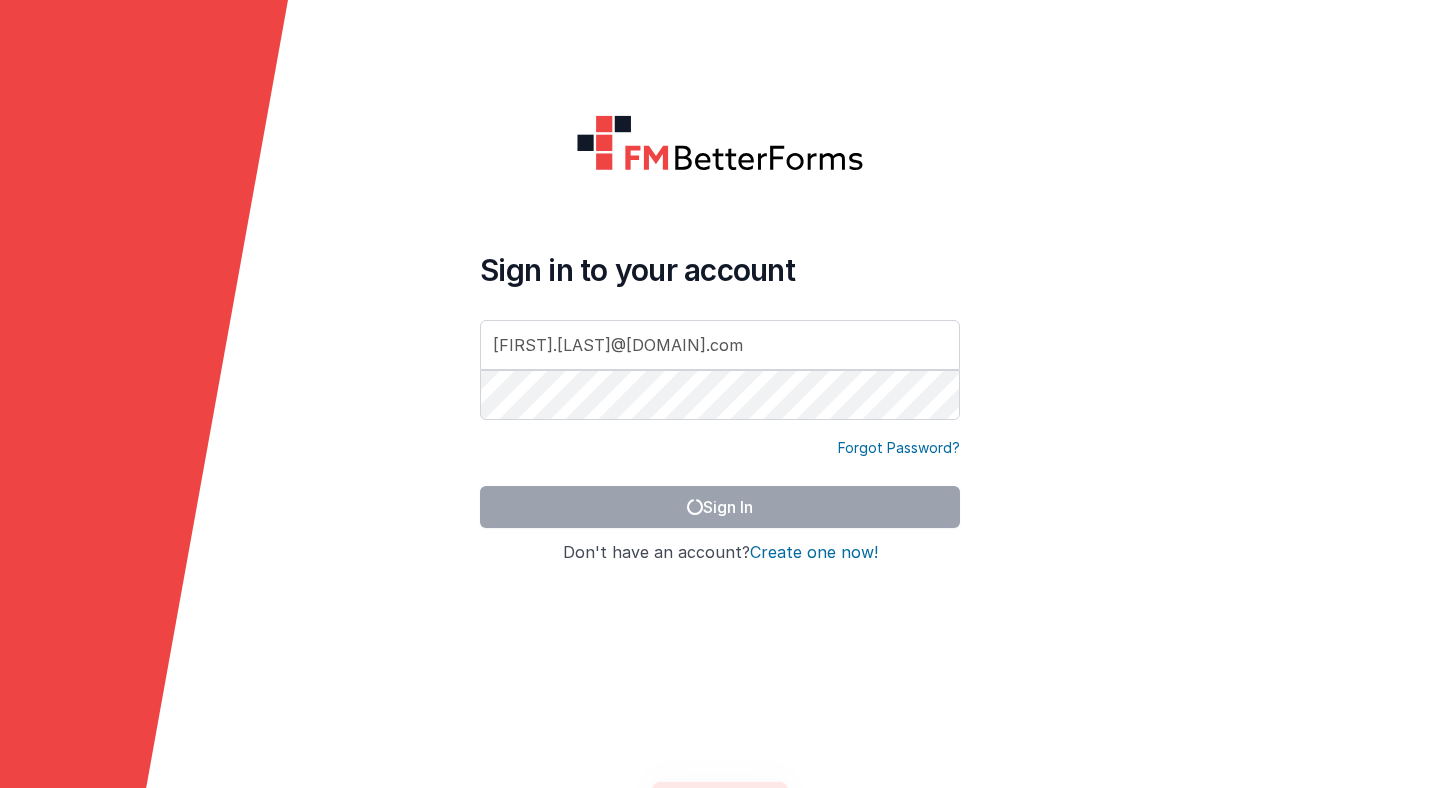 scroll, scrollTop: 0, scrollLeft: 0, axis: both 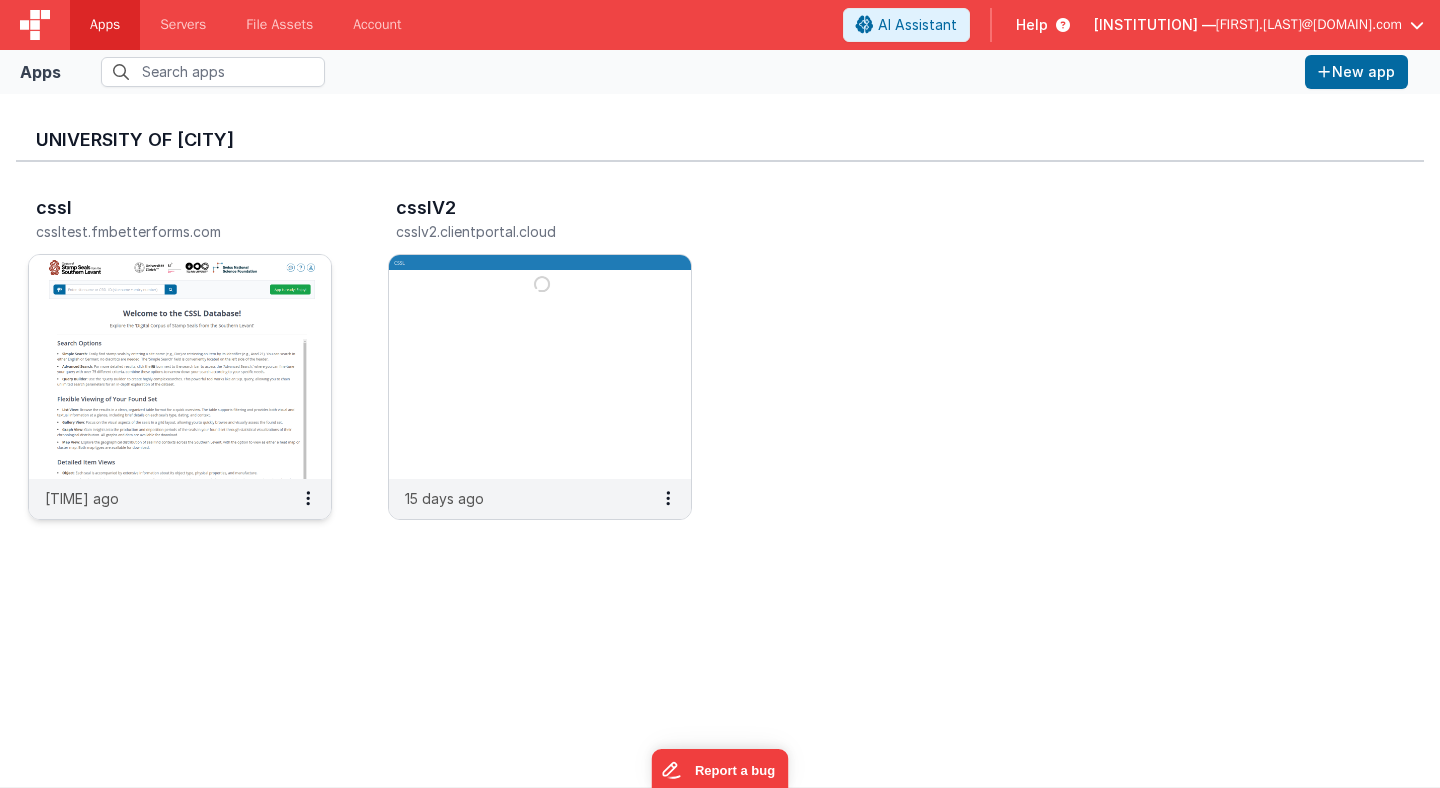 click at bounding box center [180, 367] 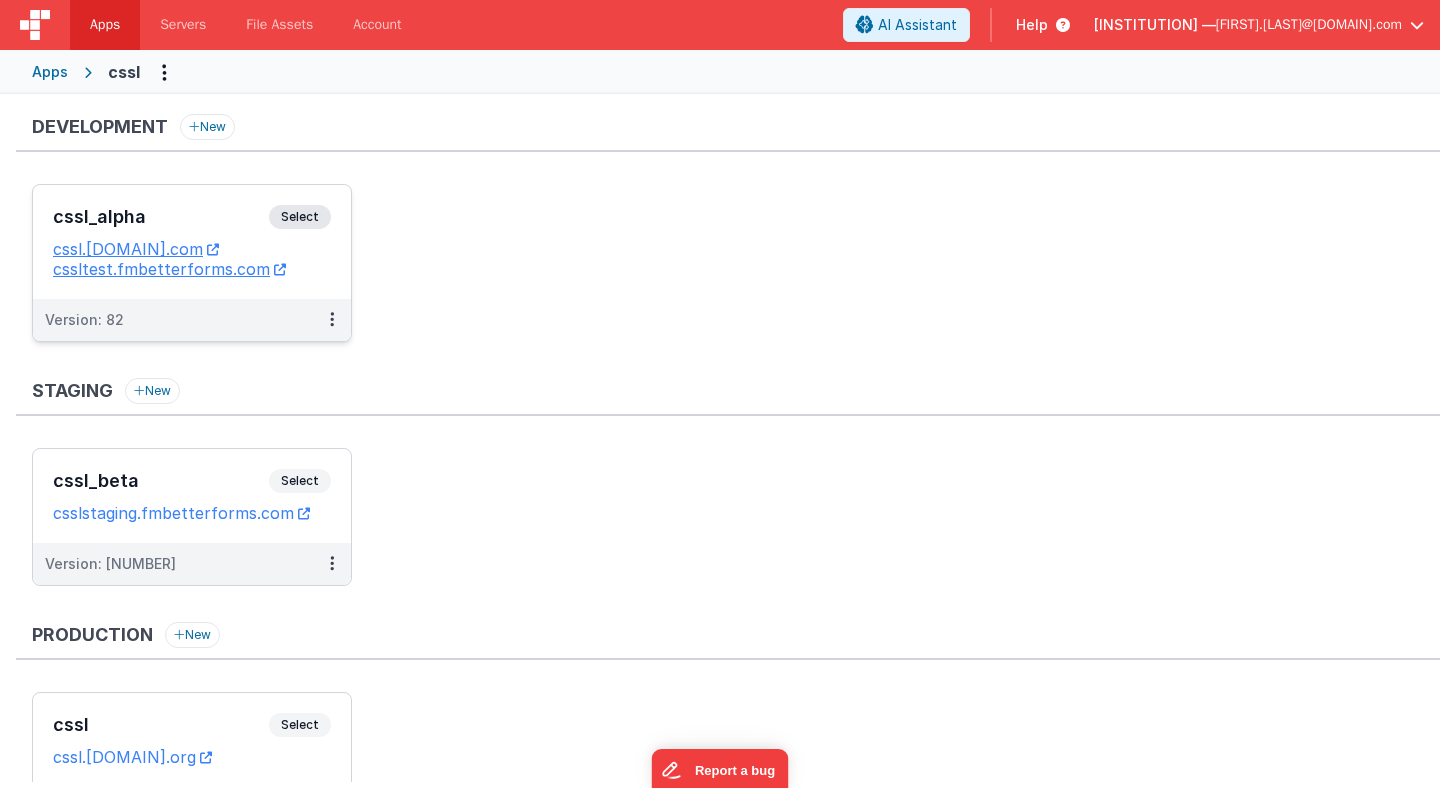 click on "Select" at bounding box center (300, 217) 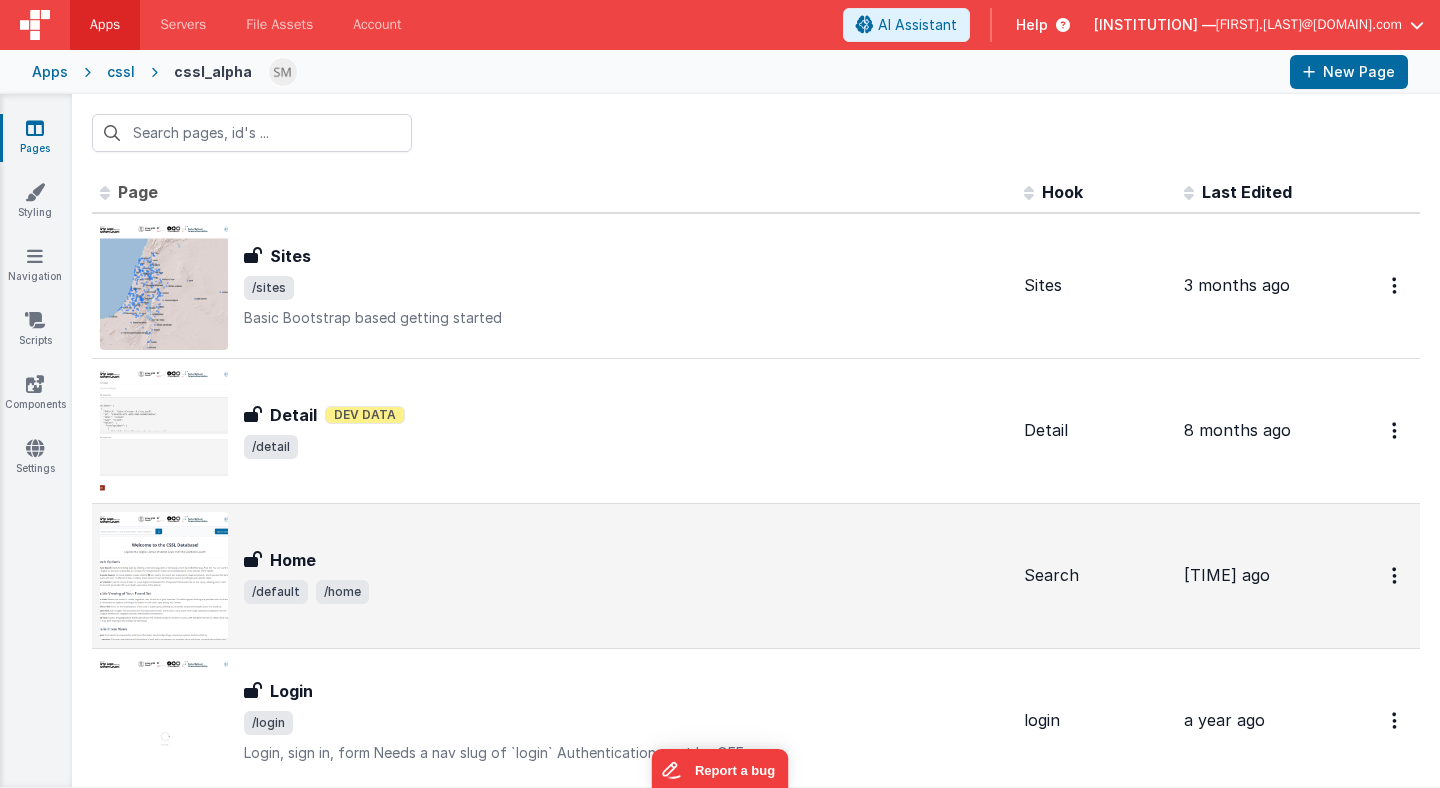 click on "Home" at bounding box center (293, 560) 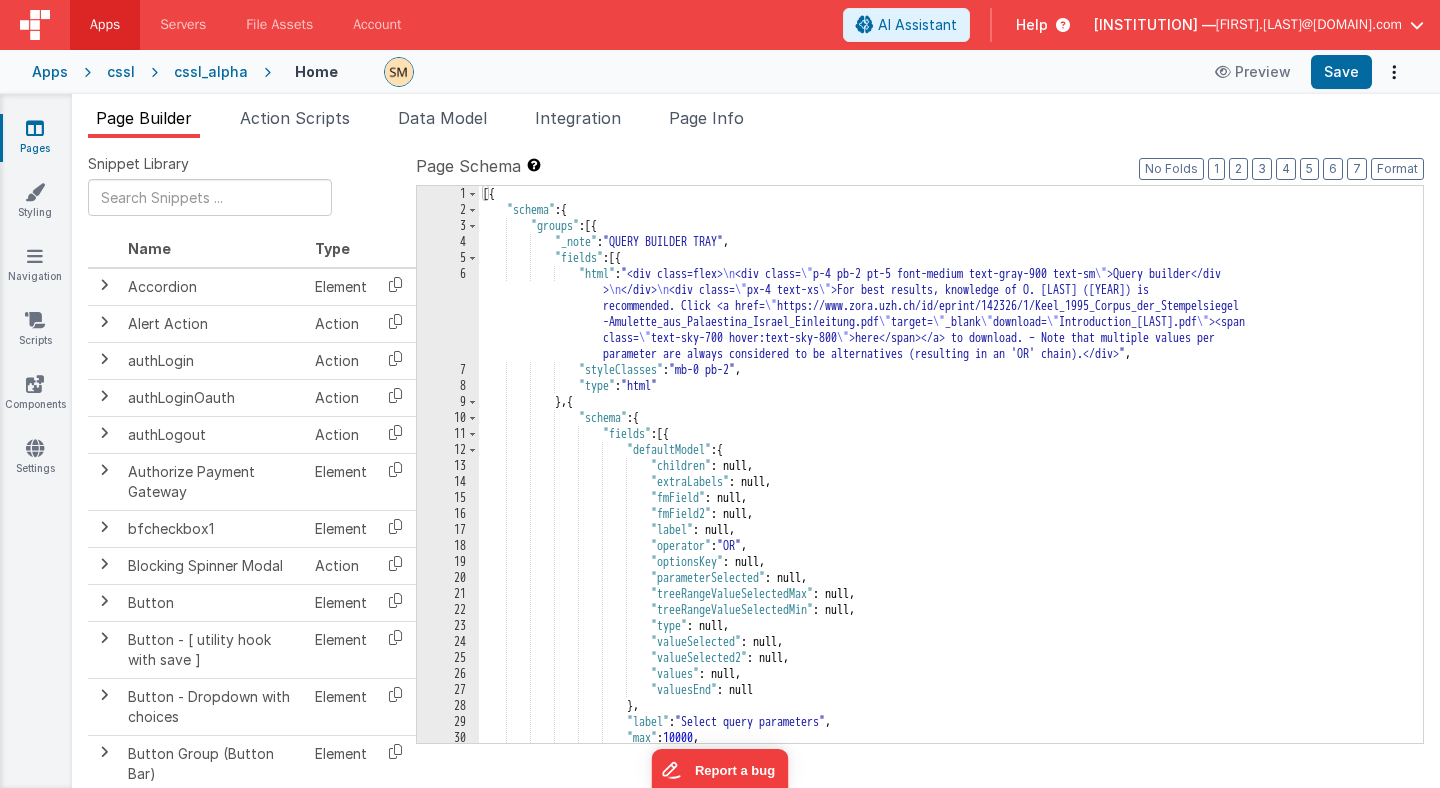 click on "[HTML]" at bounding box center (951, 480) 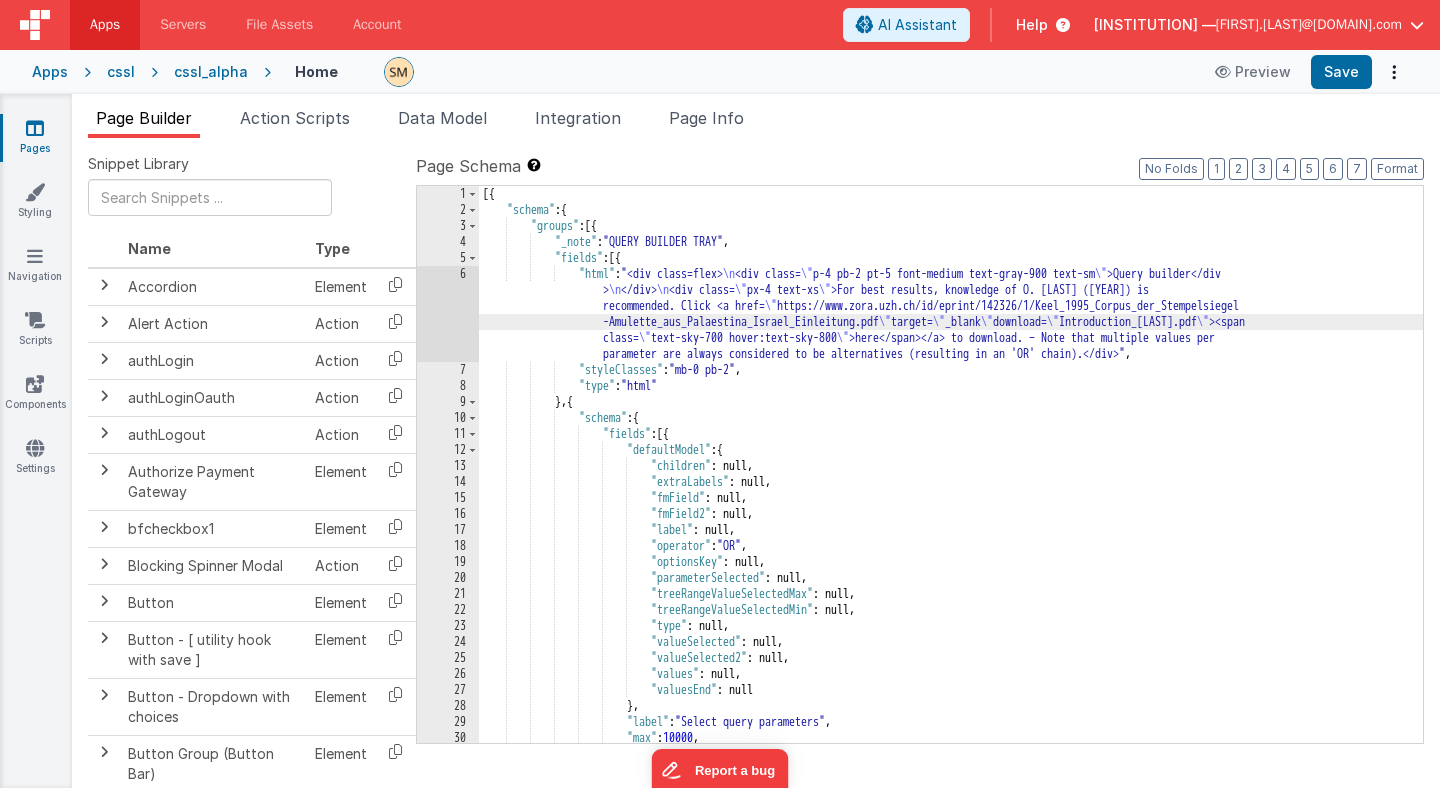 click on "6" at bounding box center (448, 314) 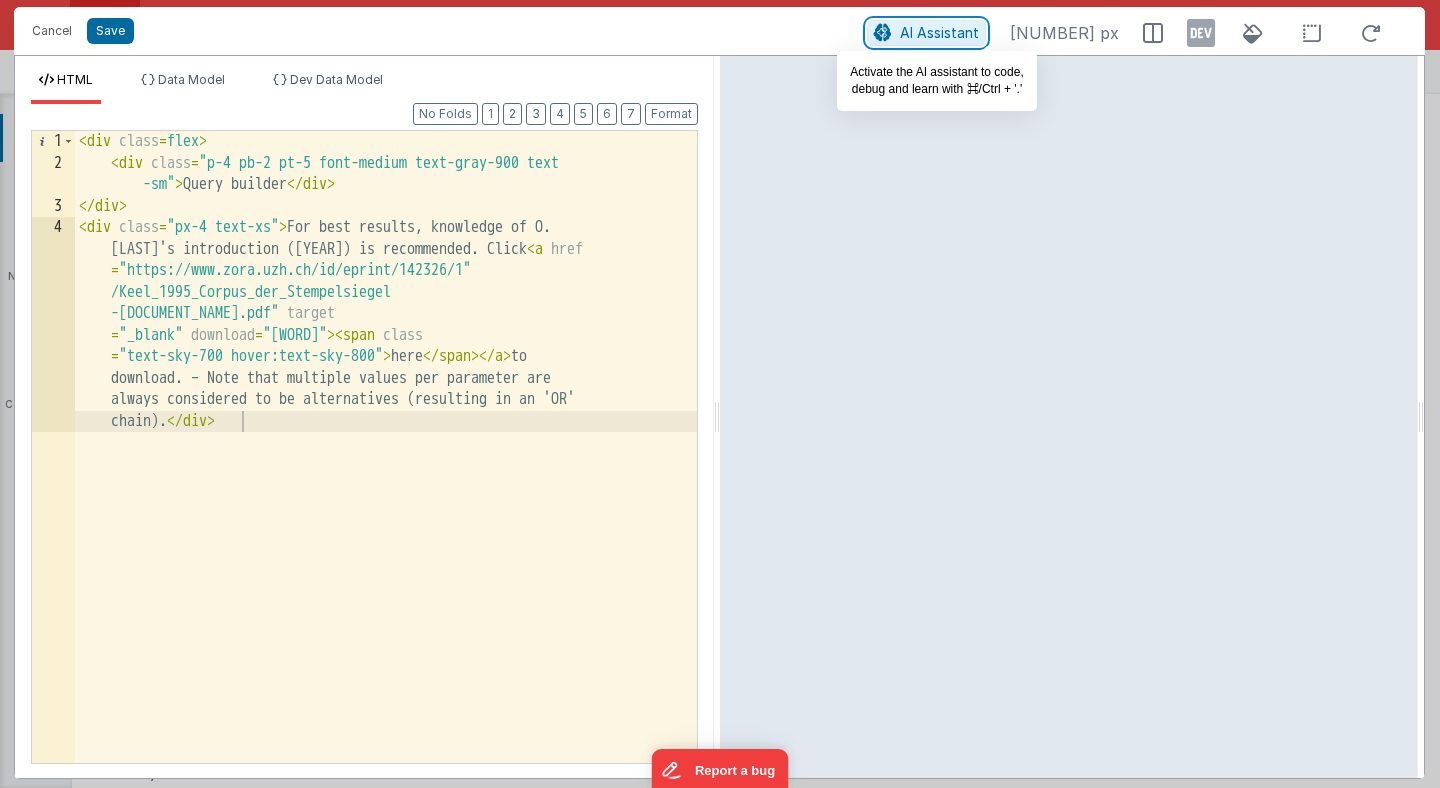 click on "AI Assistant" at bounding box center [939, 32] 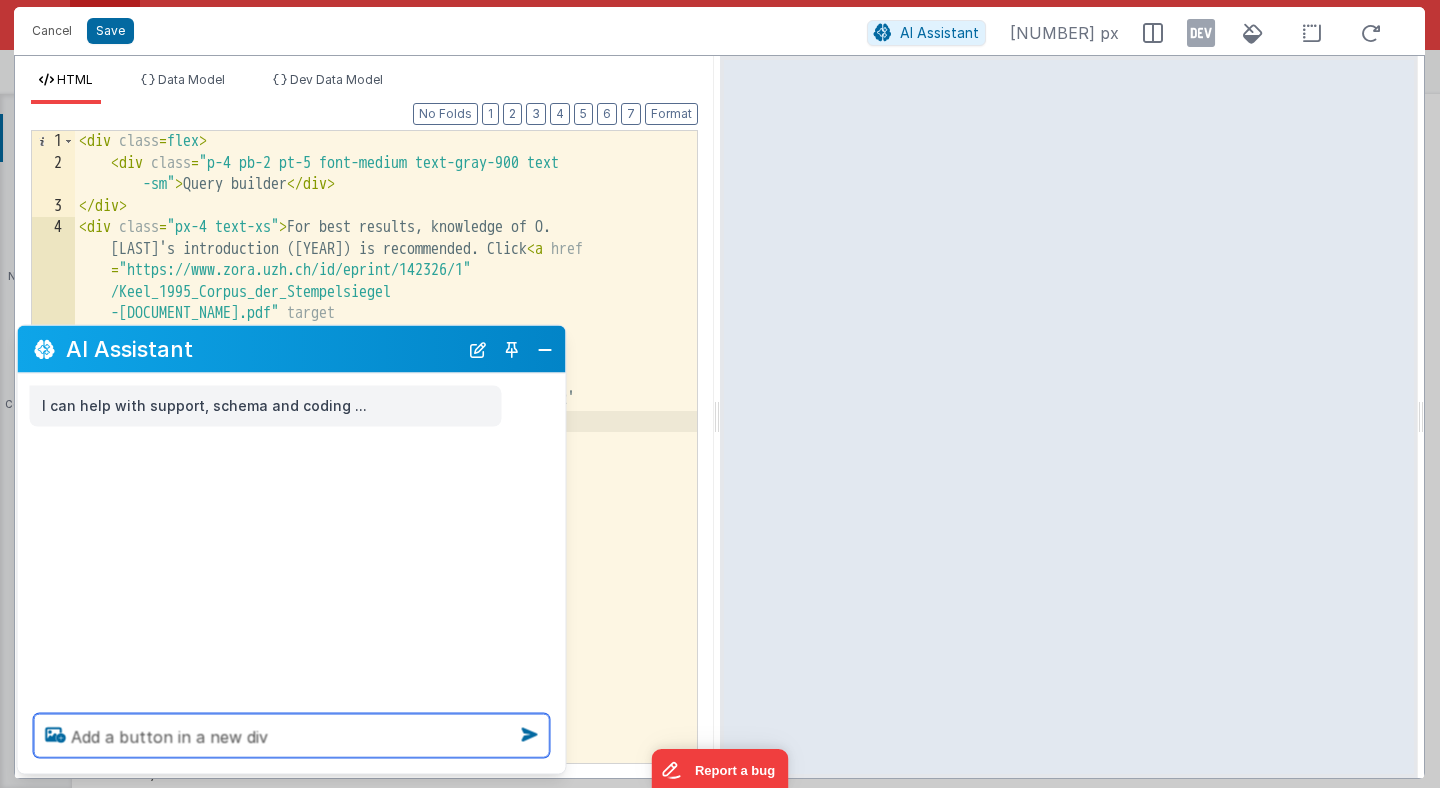 type on "Add a button in a new div" 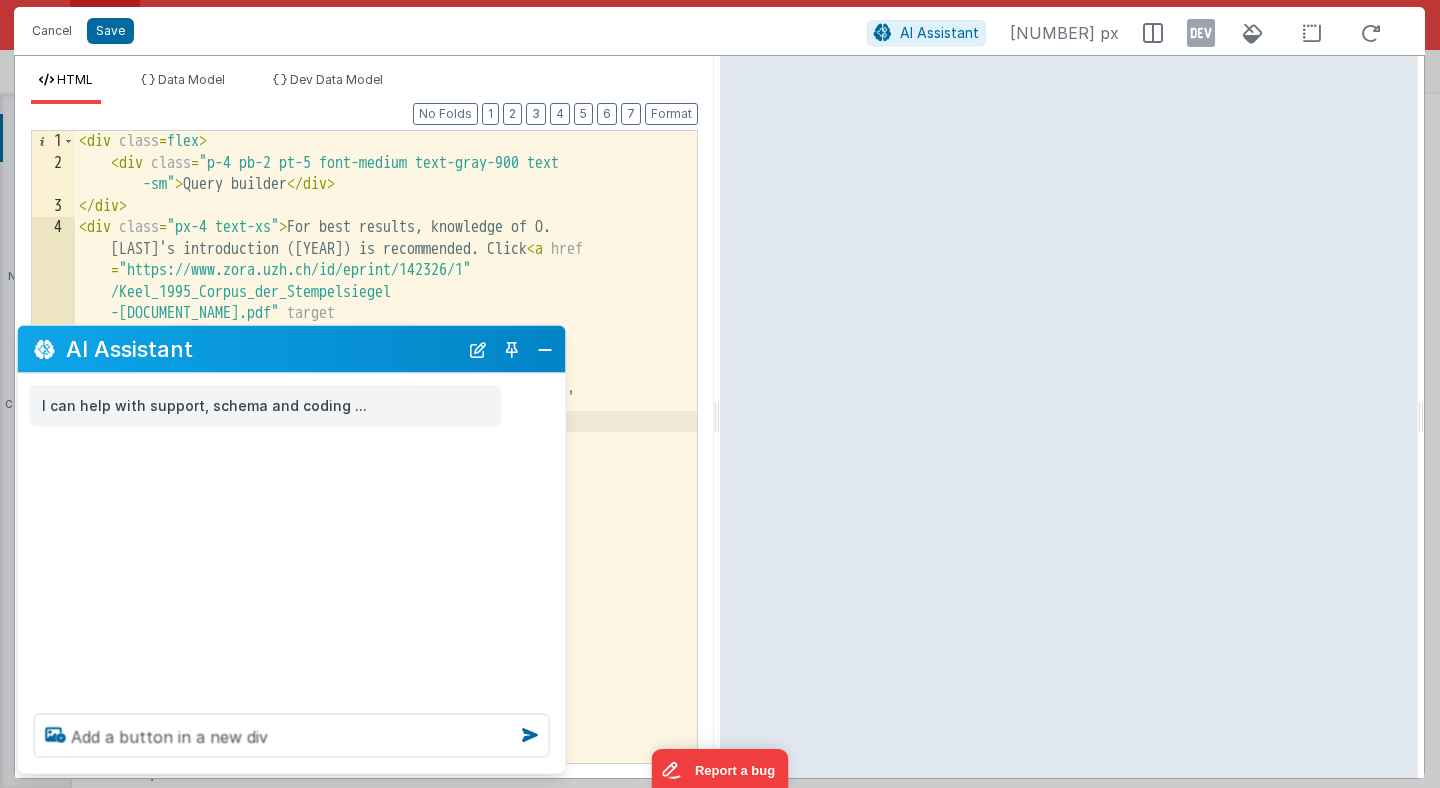 type 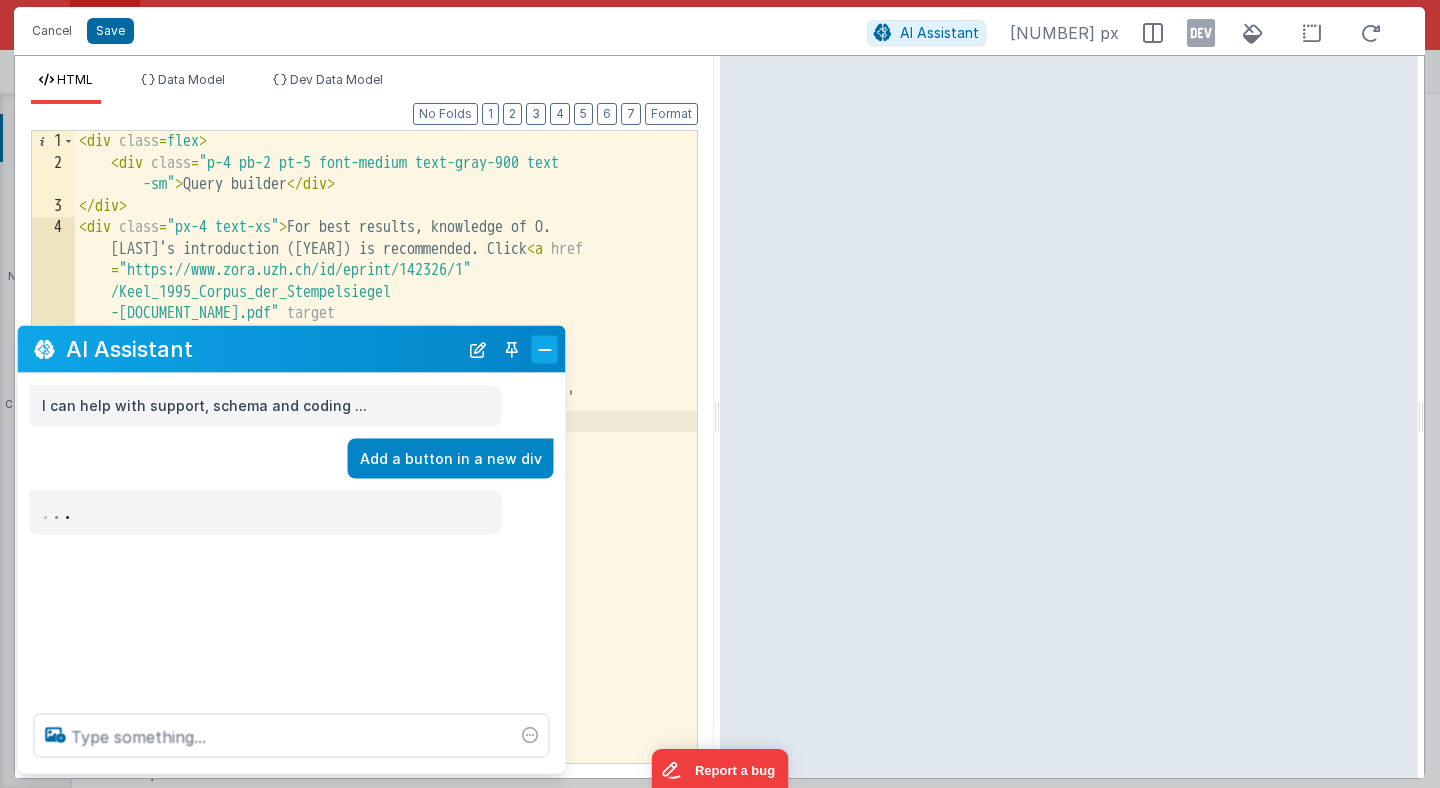 click at bounding box center [545, 349] 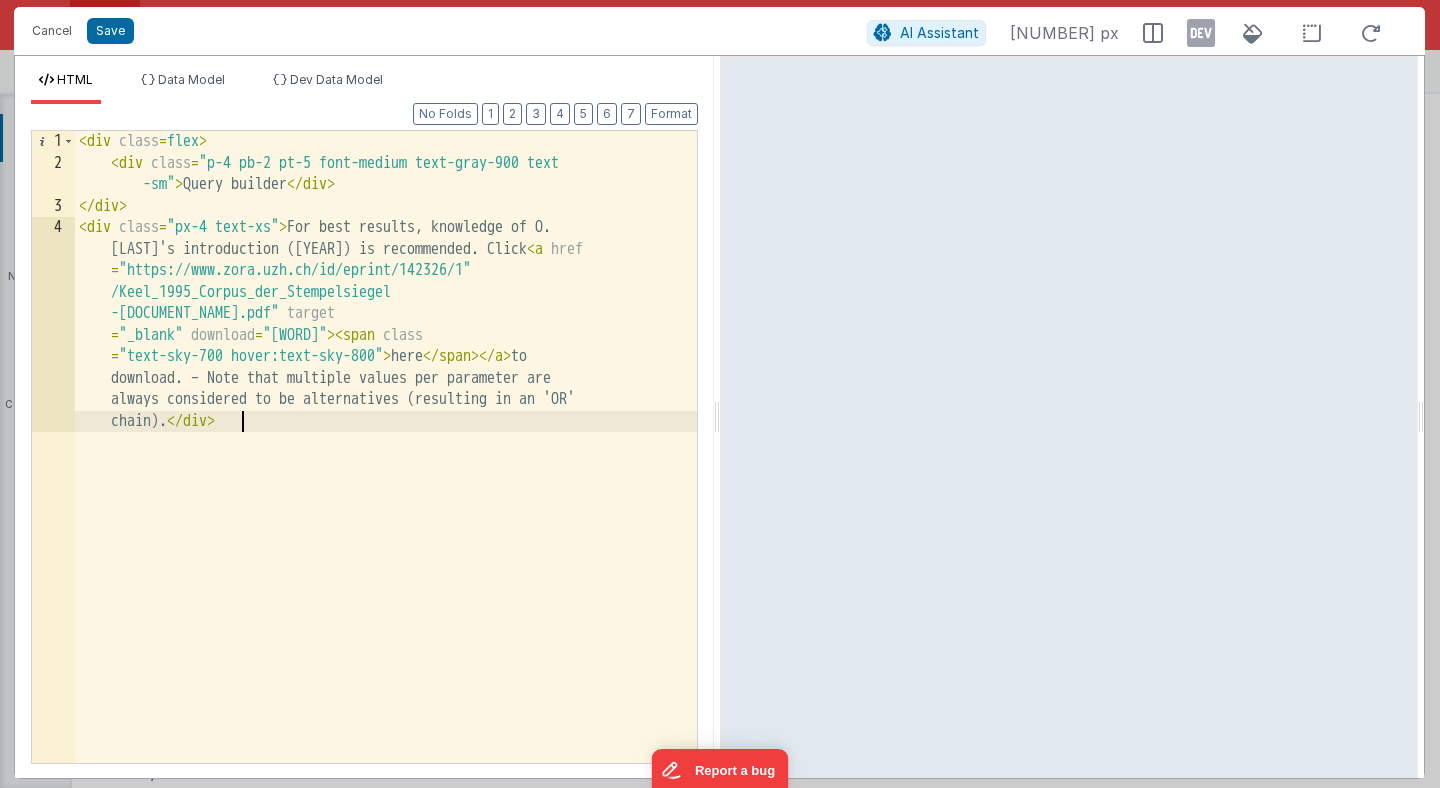 click on "[HTML]" at bounding box center [386, 565] 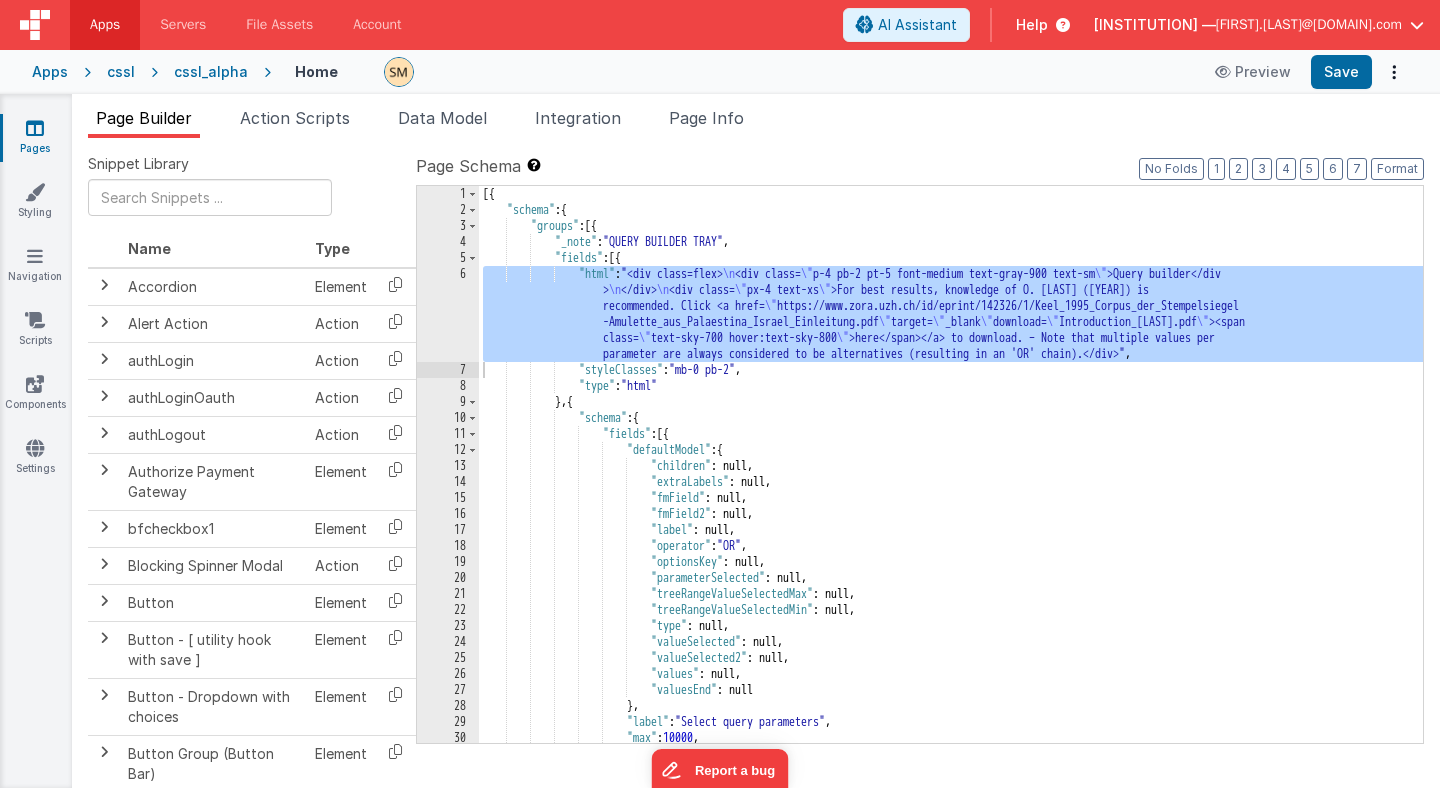 click on "Apps" at bounding box center (50, 72) 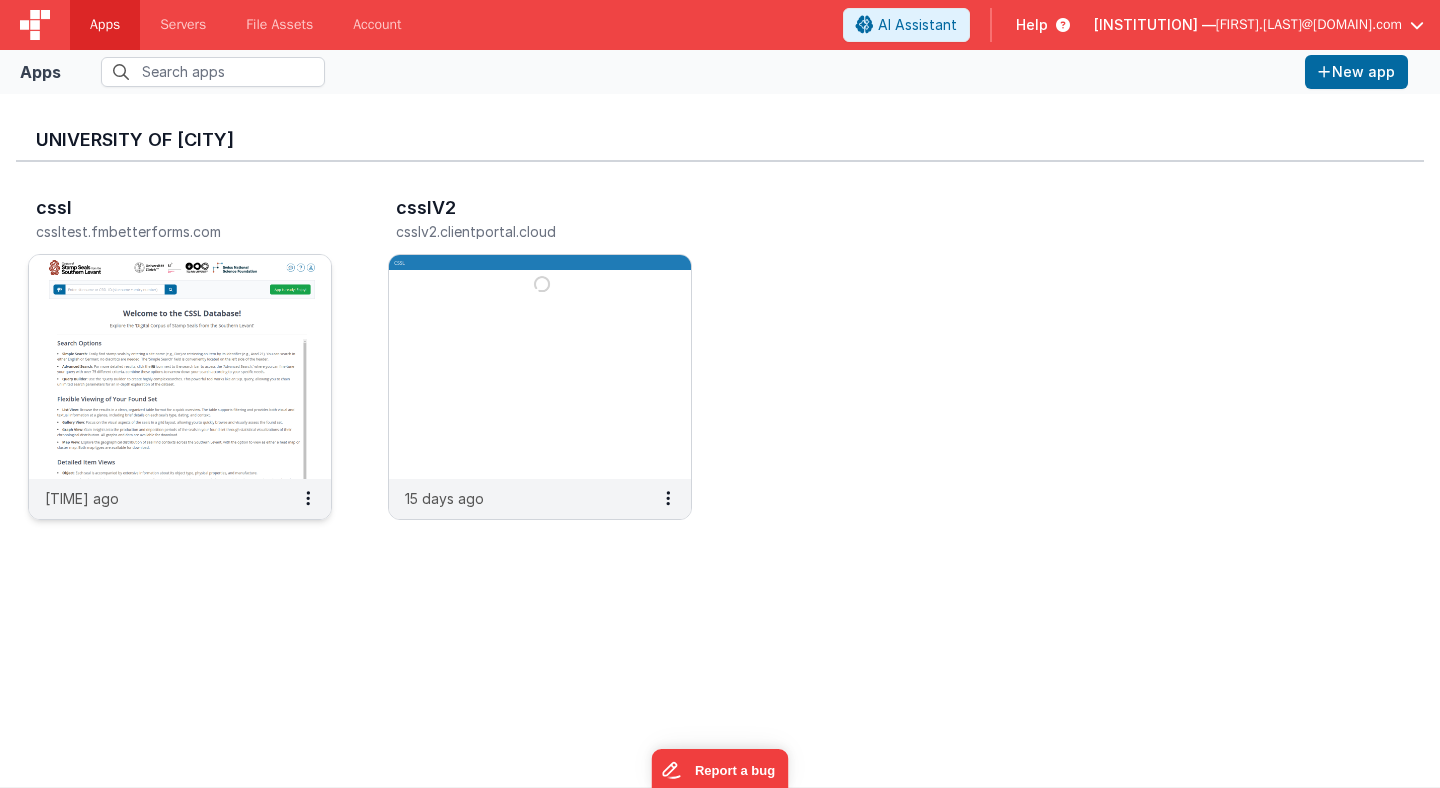 click at bounding box center [180, 367] 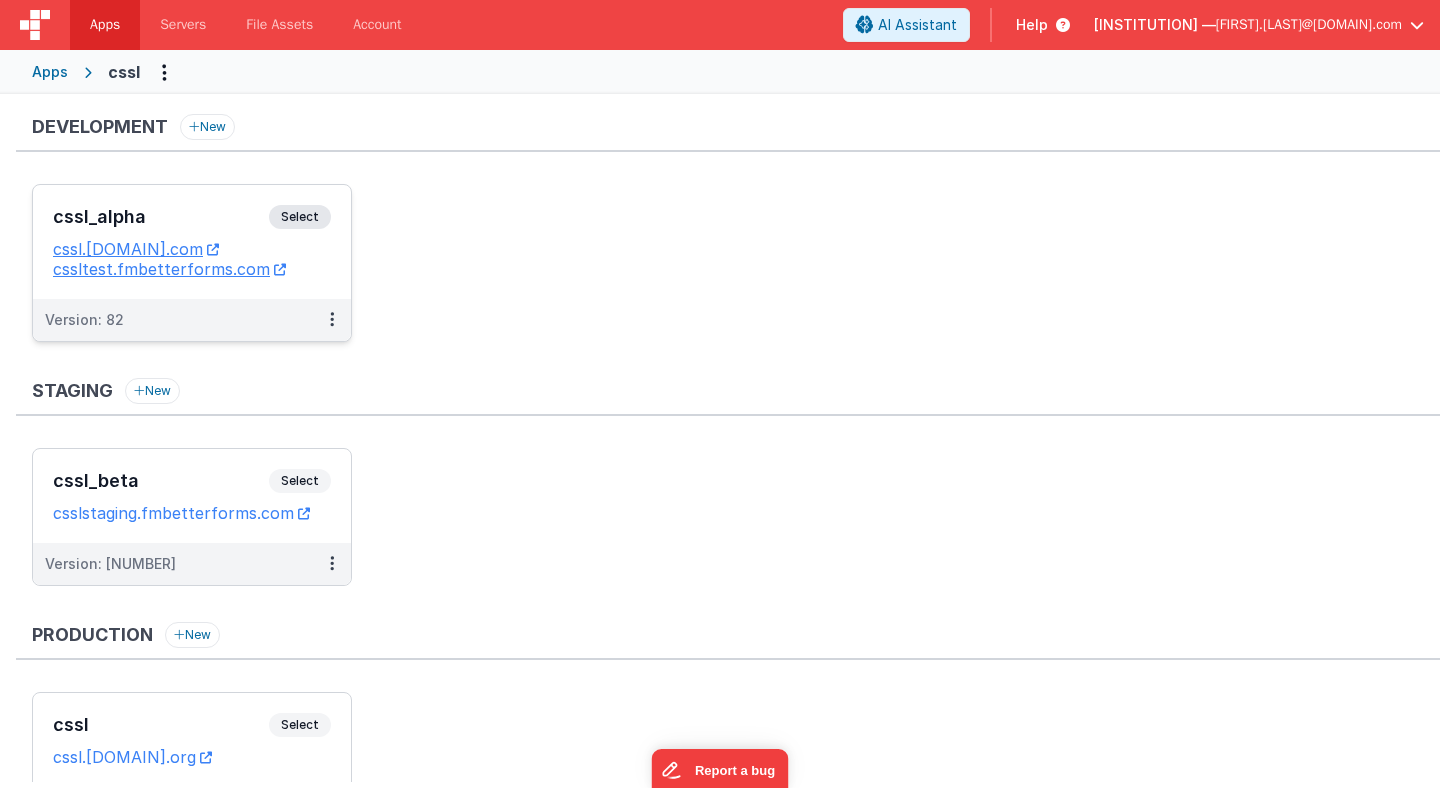 click on "Select" at bounding box center (300, 217) 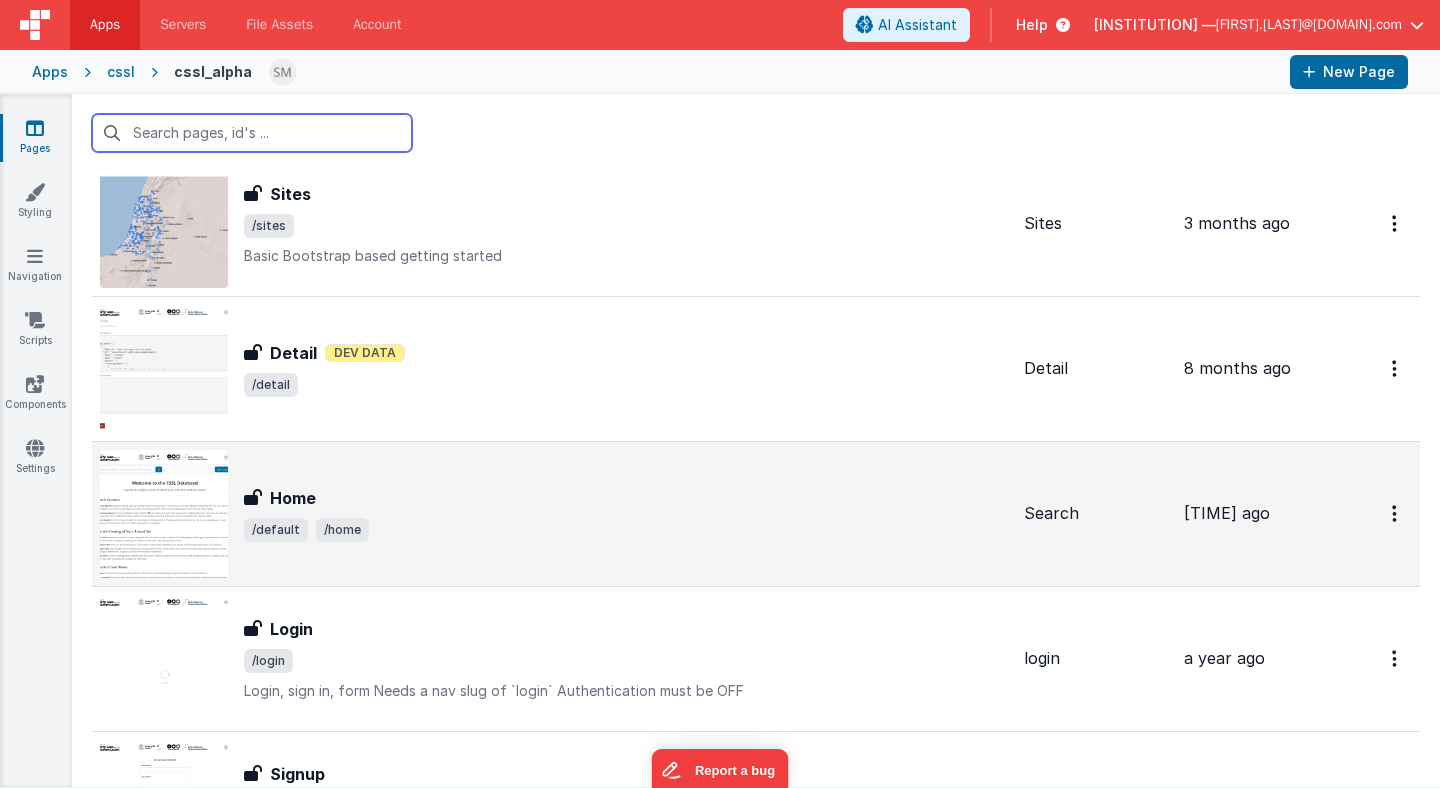 scroll, scrollTop: 44, scrollLeft: 0, axis: vertical 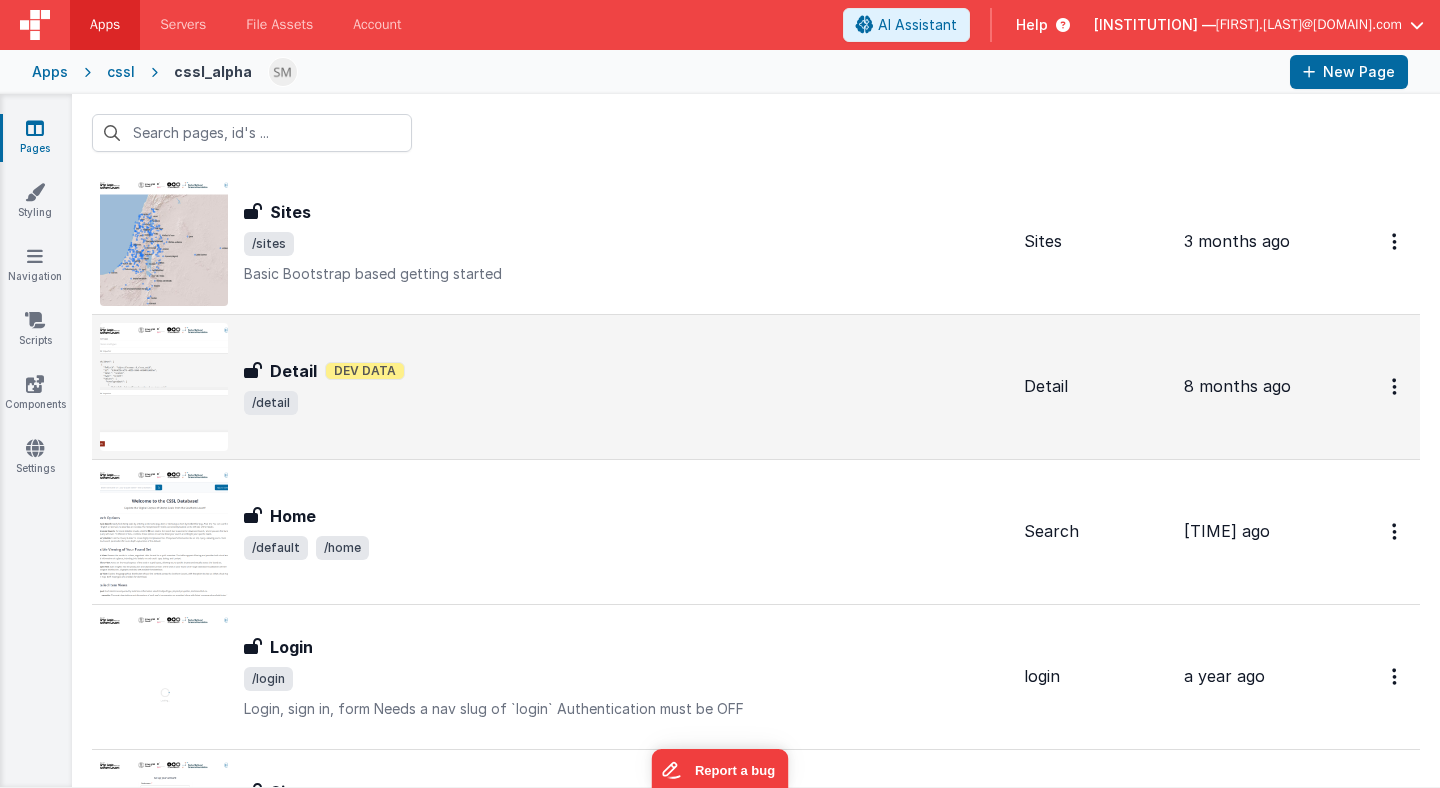 click on "/detail" at bounding box center (626, 403) 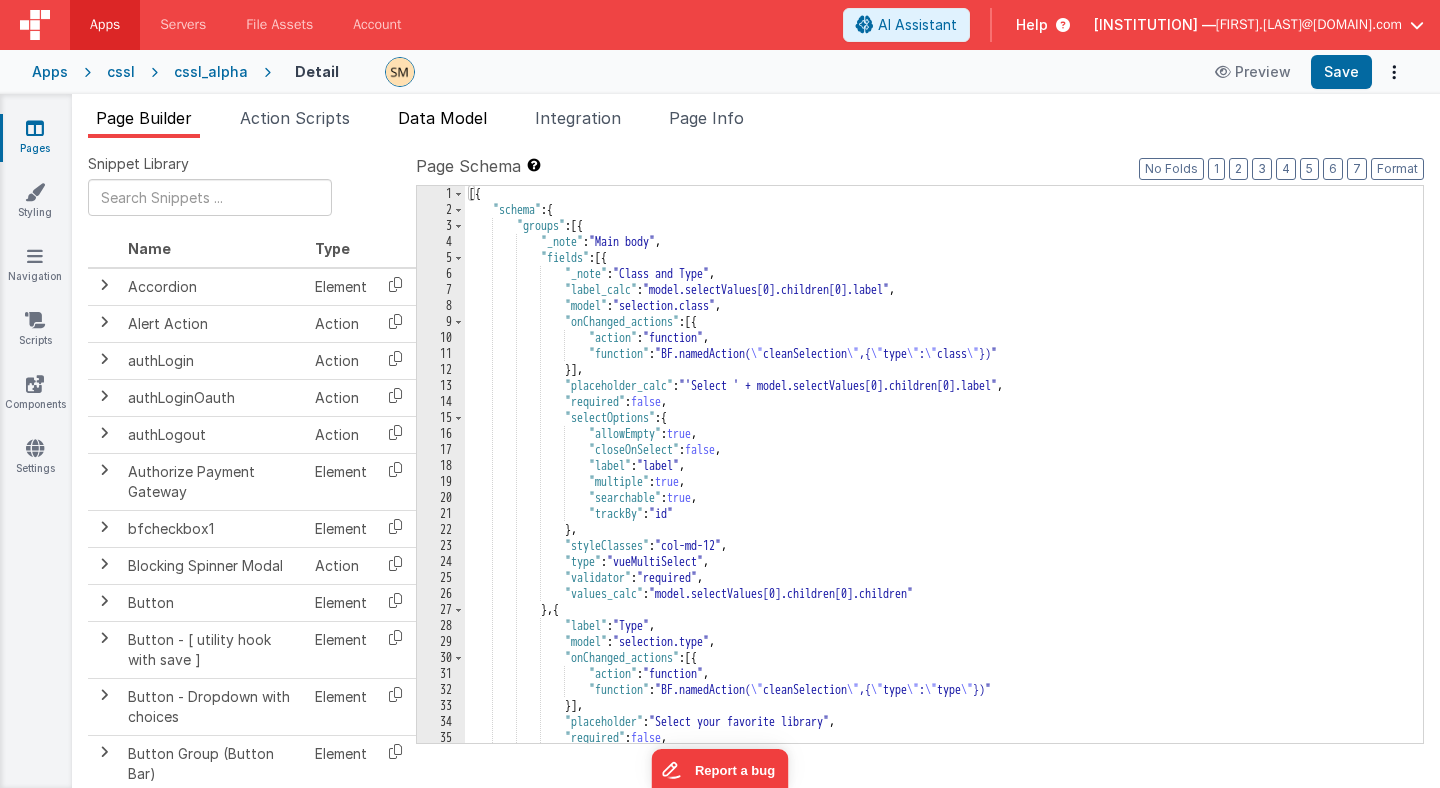 click on "Data Model" at bounding box center [442, 118] 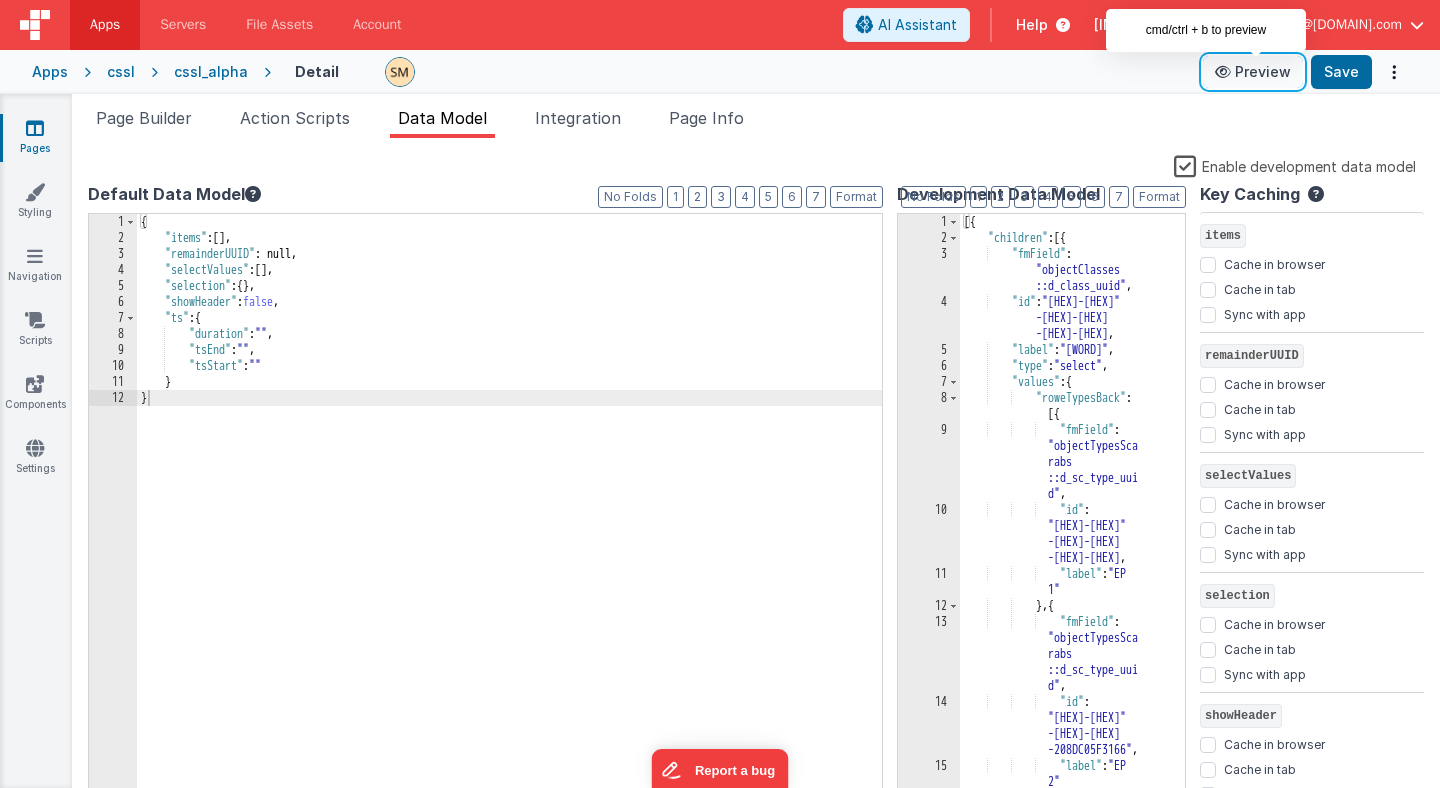 click on "Preview" at bounding box center (1253, 72) 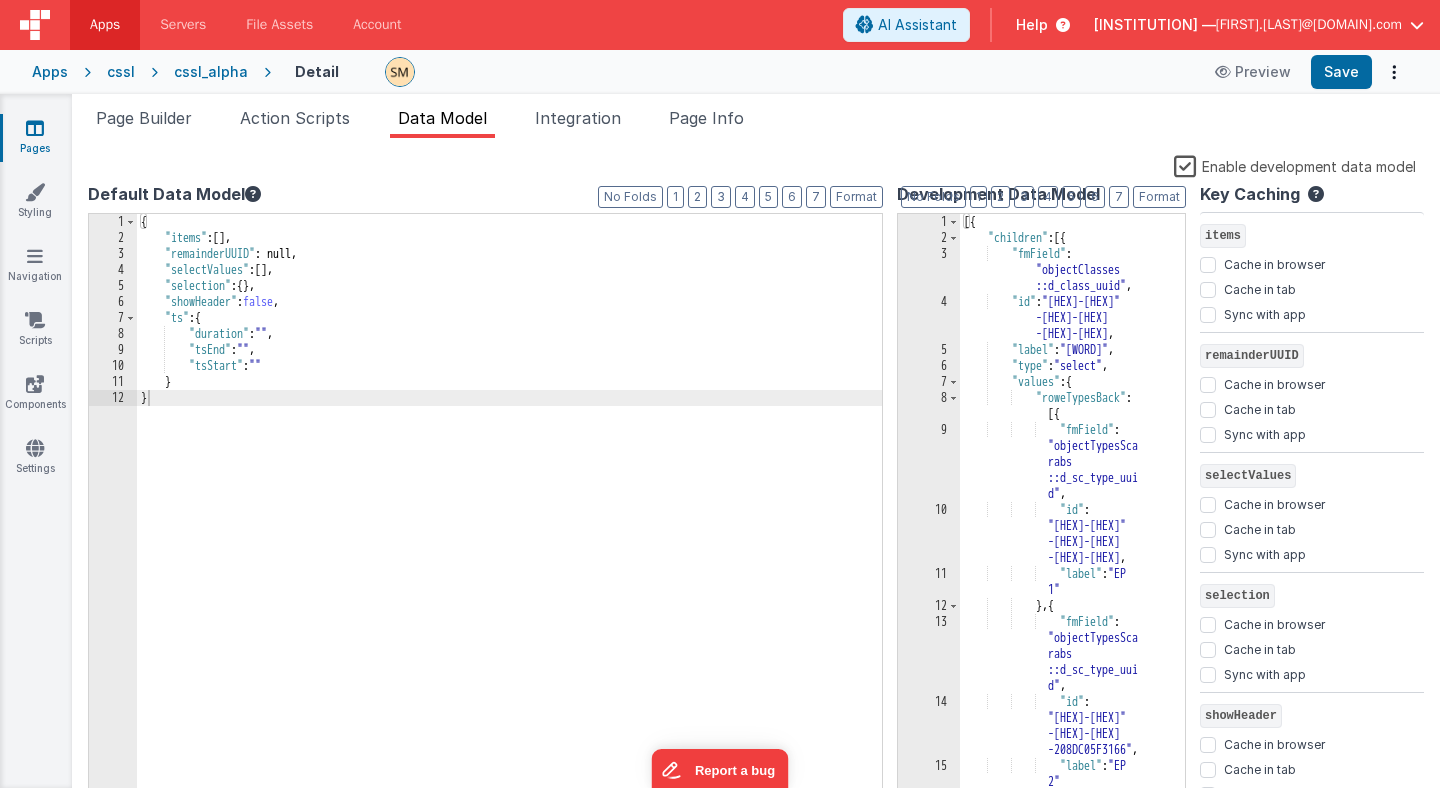 click on "Enable development data model" at bounding box center [1295, 165] 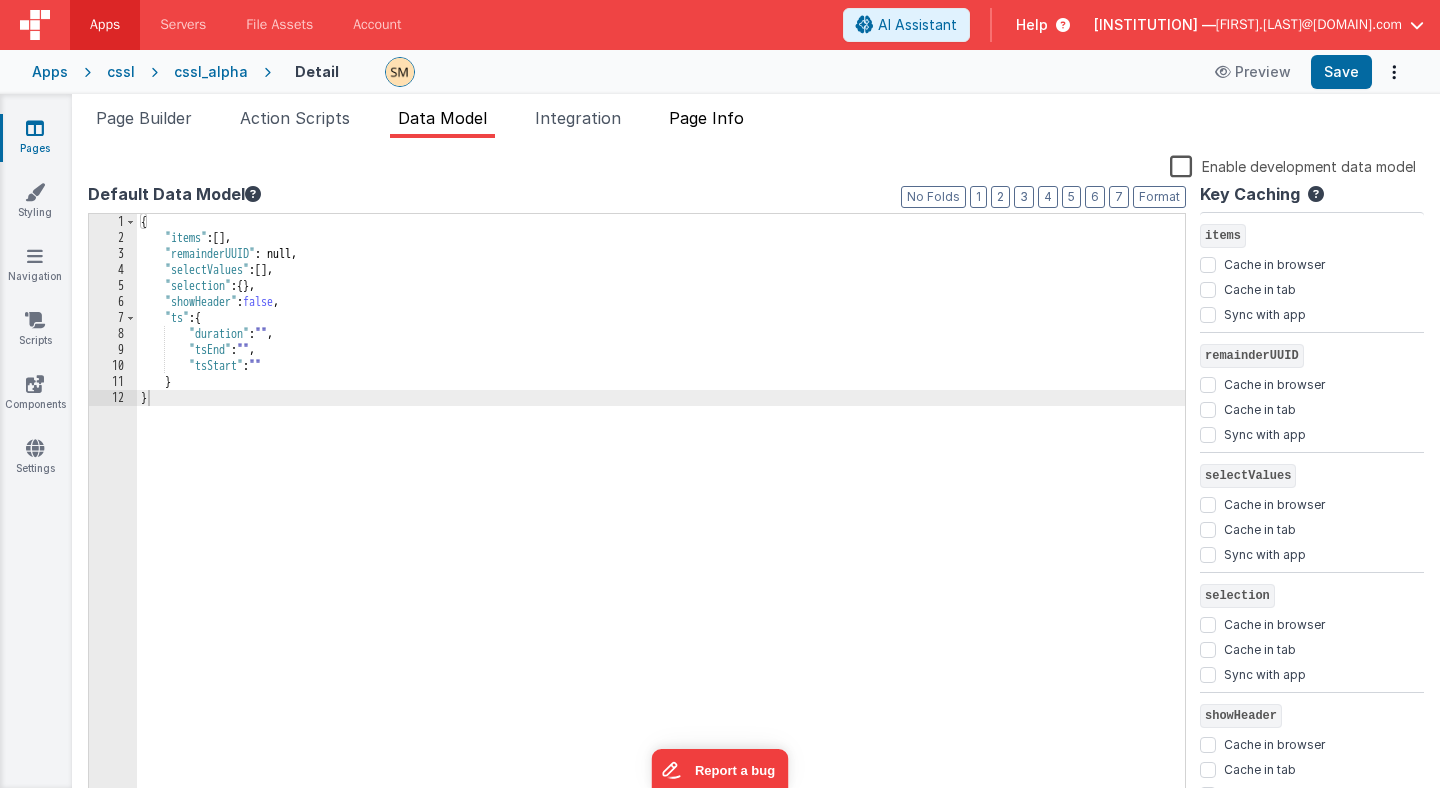 click on "Page Info" at bounding box center [706, 118] 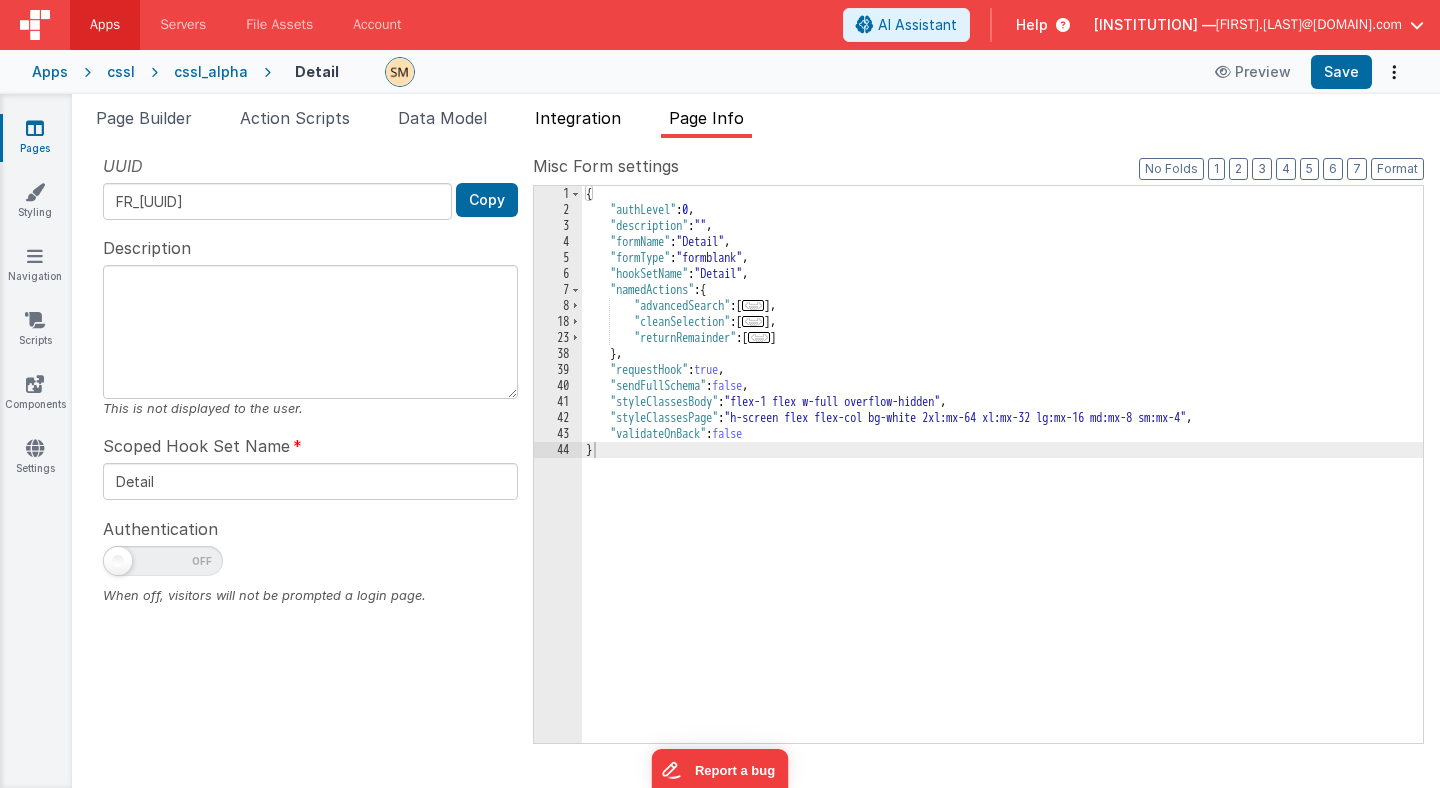 click on "Integration" at bounding box center [578, 118] 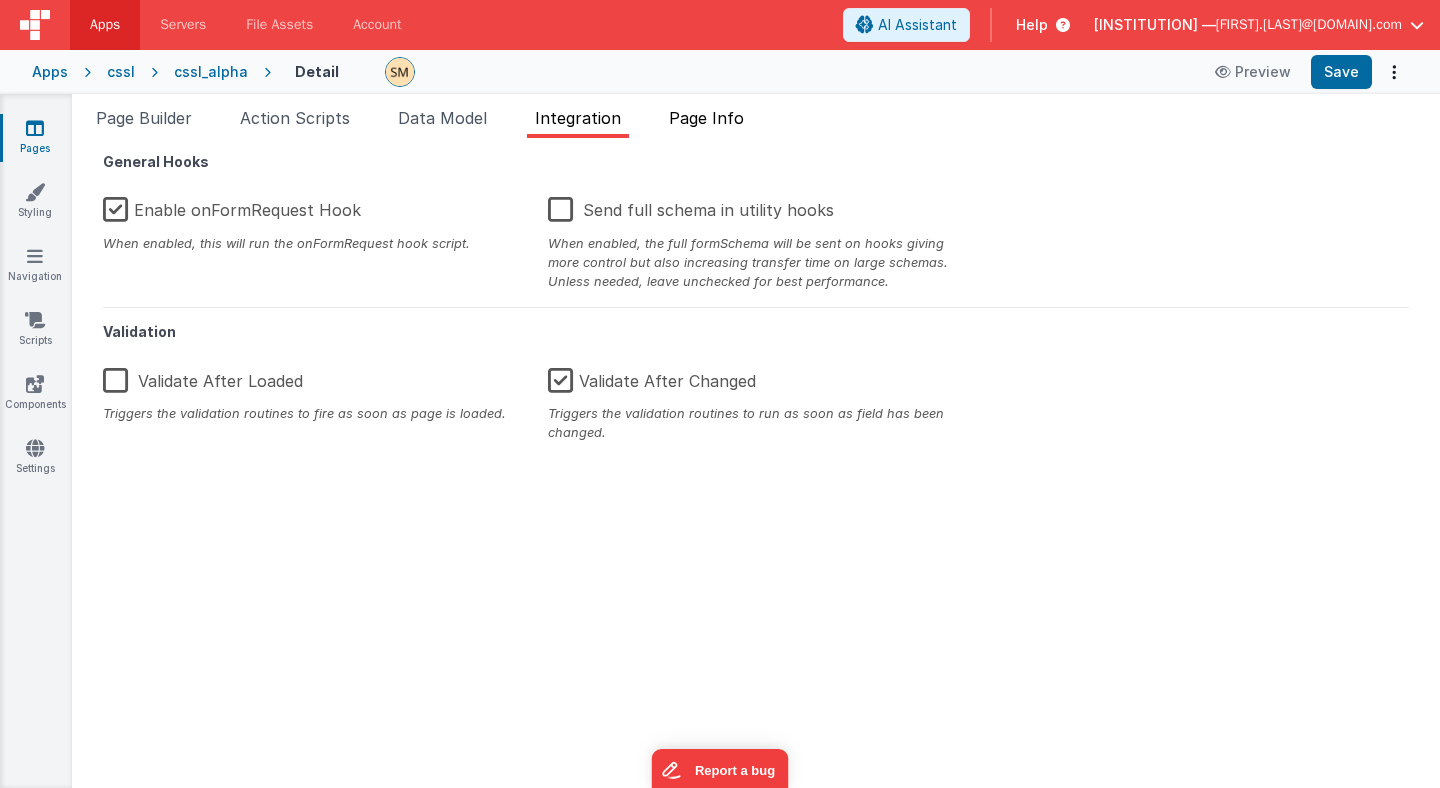 click on "Page Info" at bounding box center [706, 118] 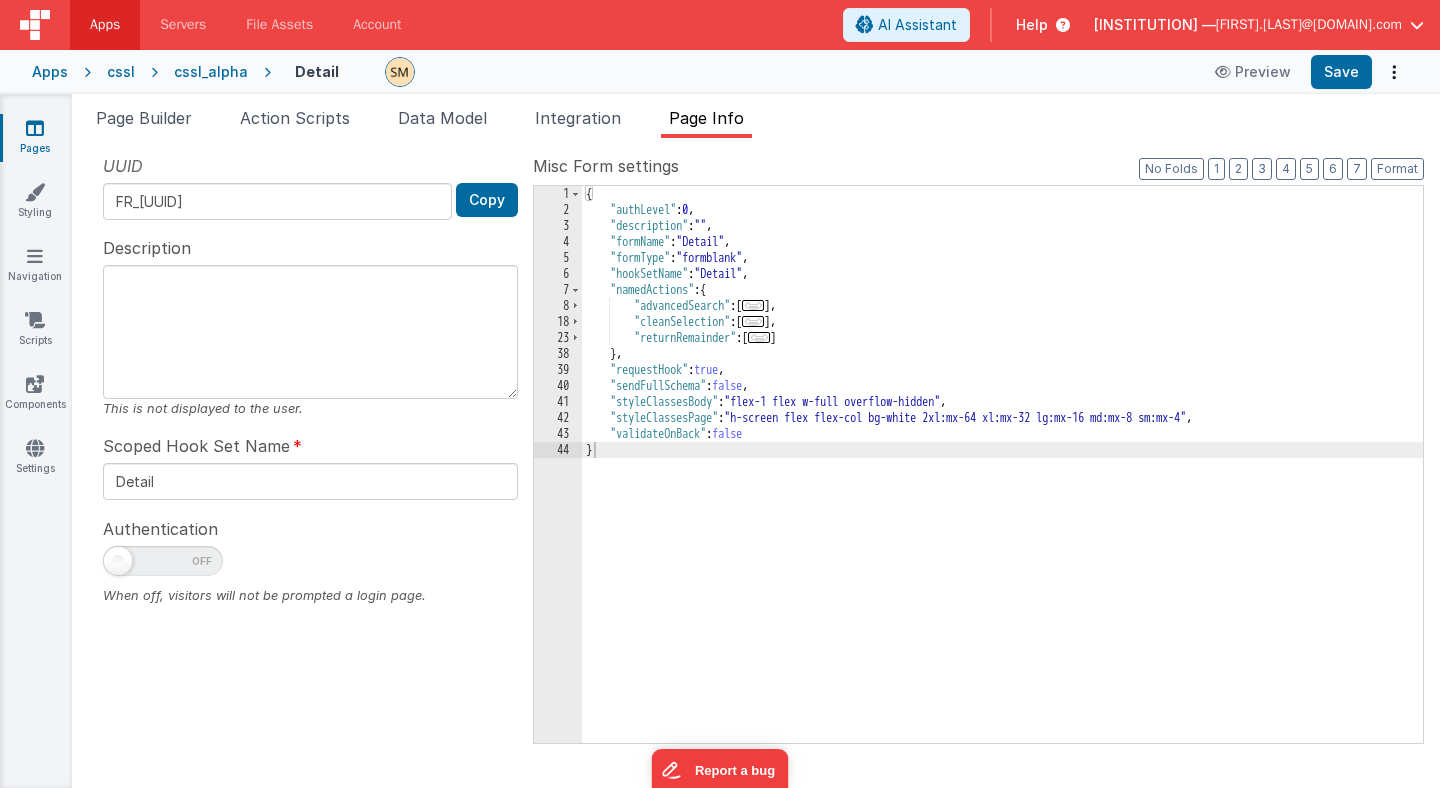 click on "cssl_alpha" at bounding box center (211, 72) 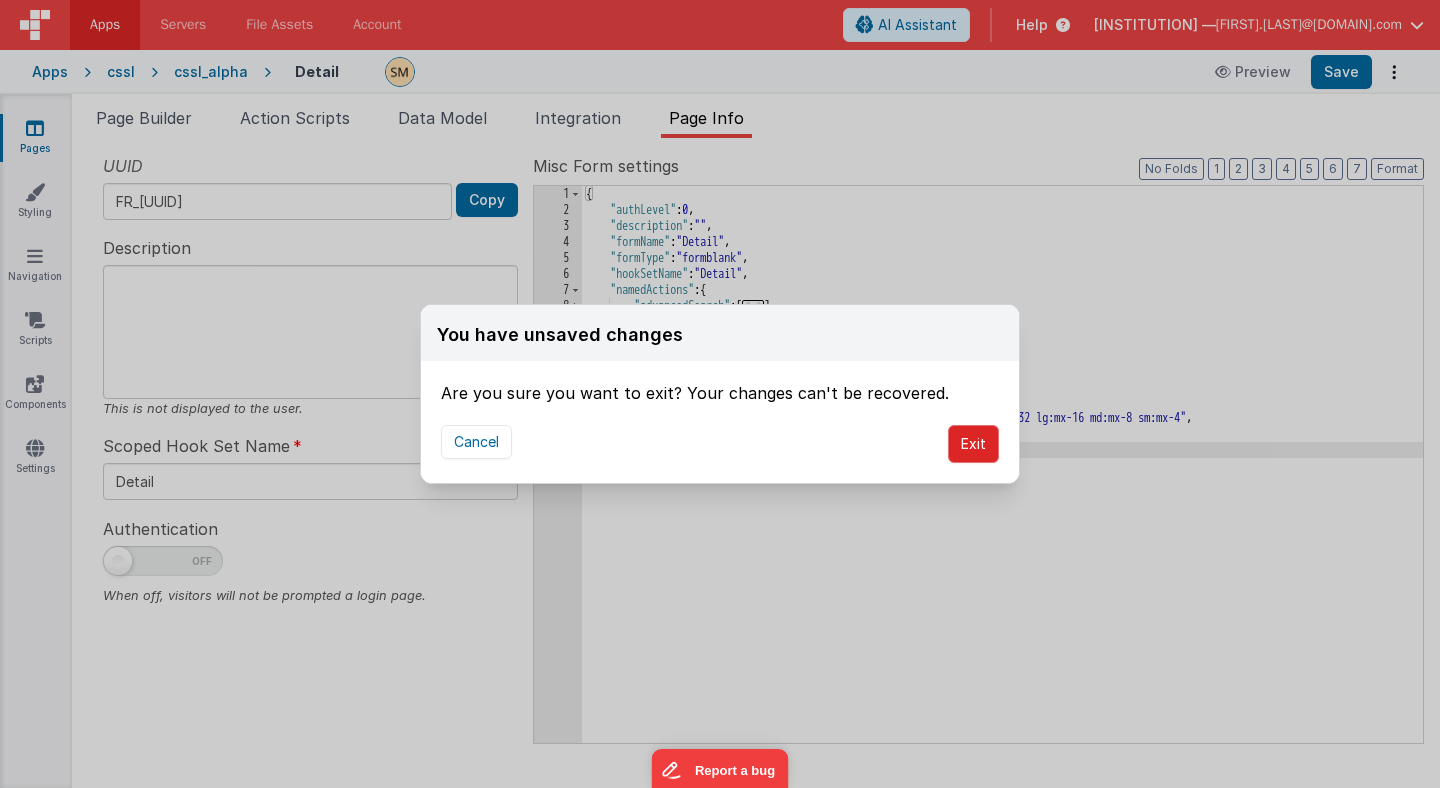 click on "Exit" at bounding box center [973, 444] 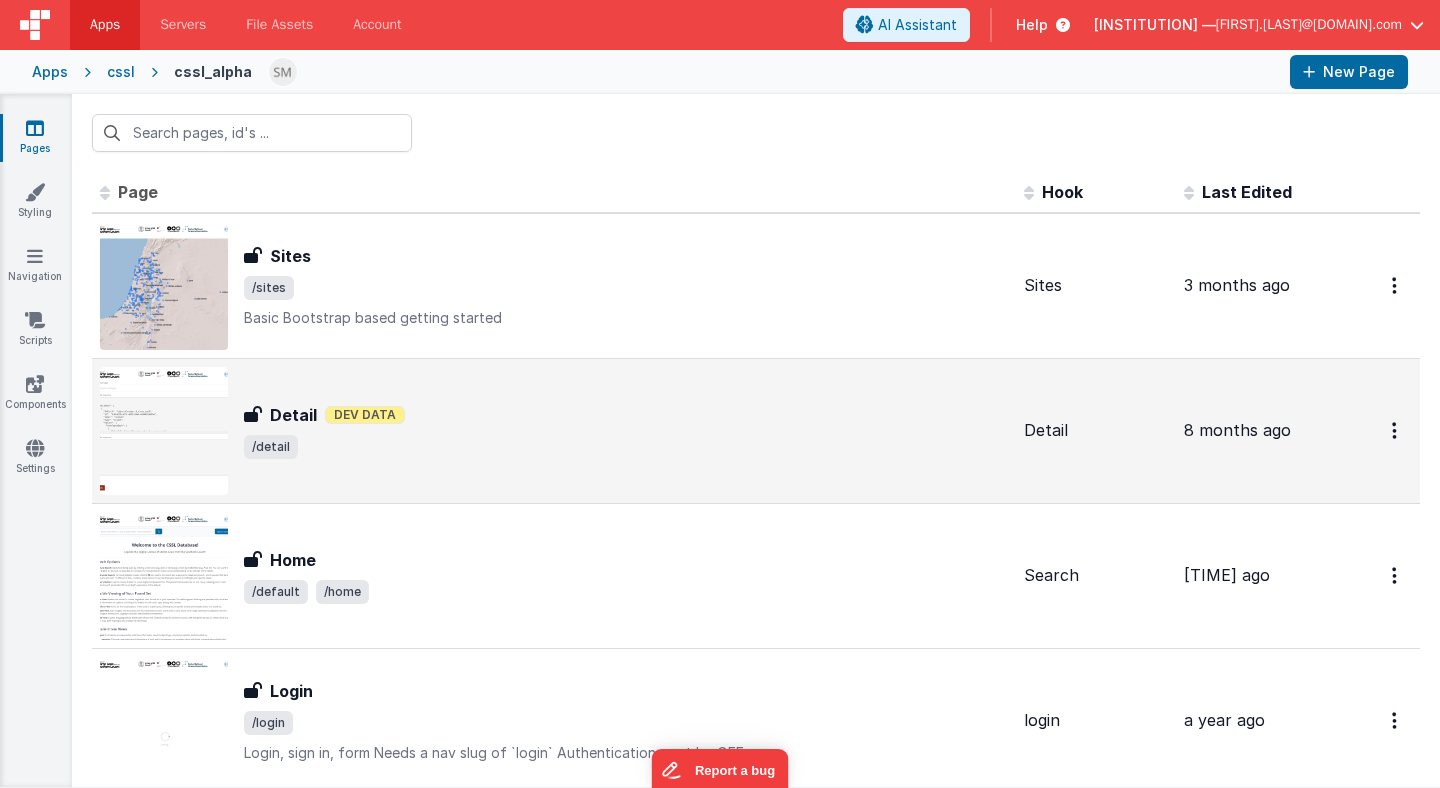 click on "/detail" at bounding box center (626, 447) 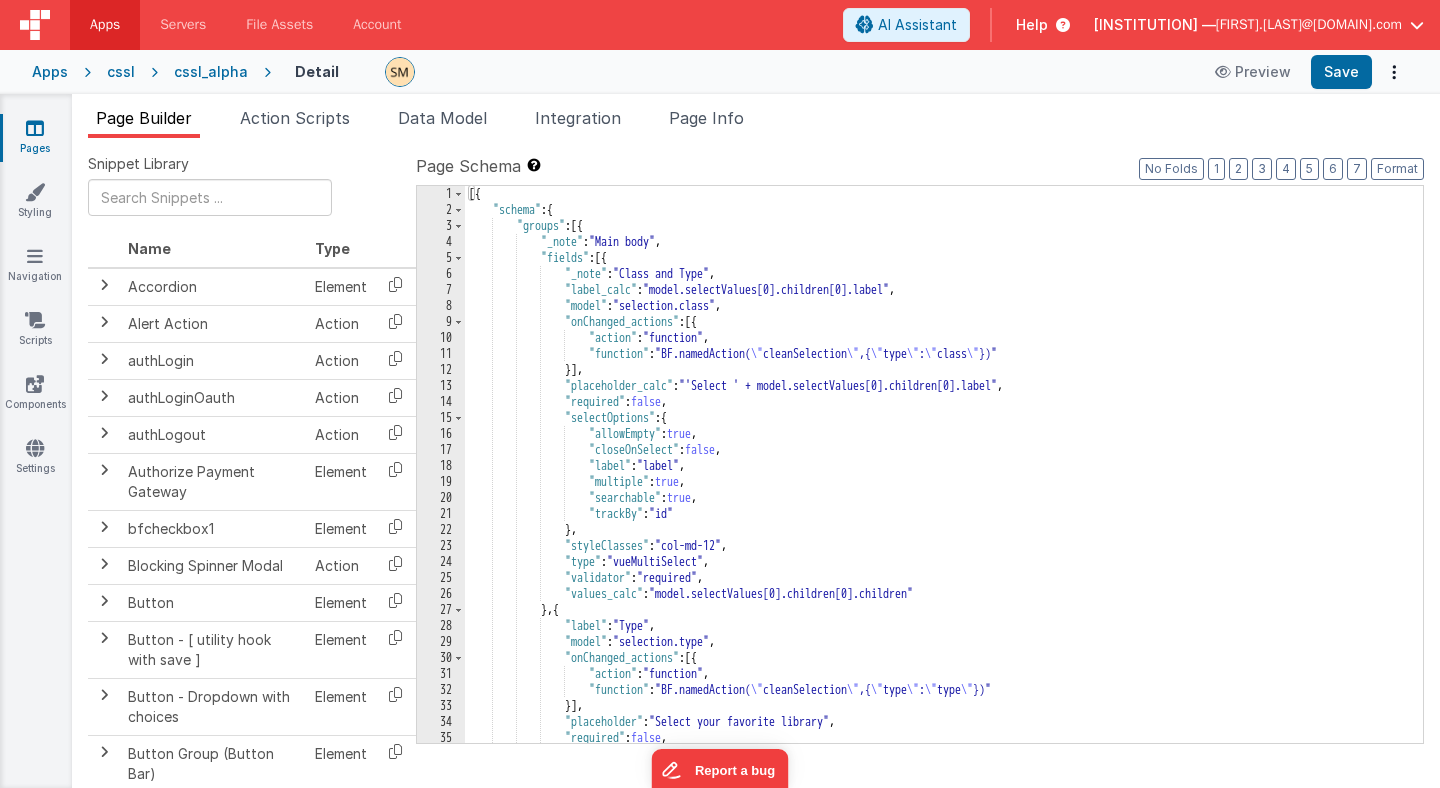 click on "[SCHEMA]" at bounding box center (944, 480) 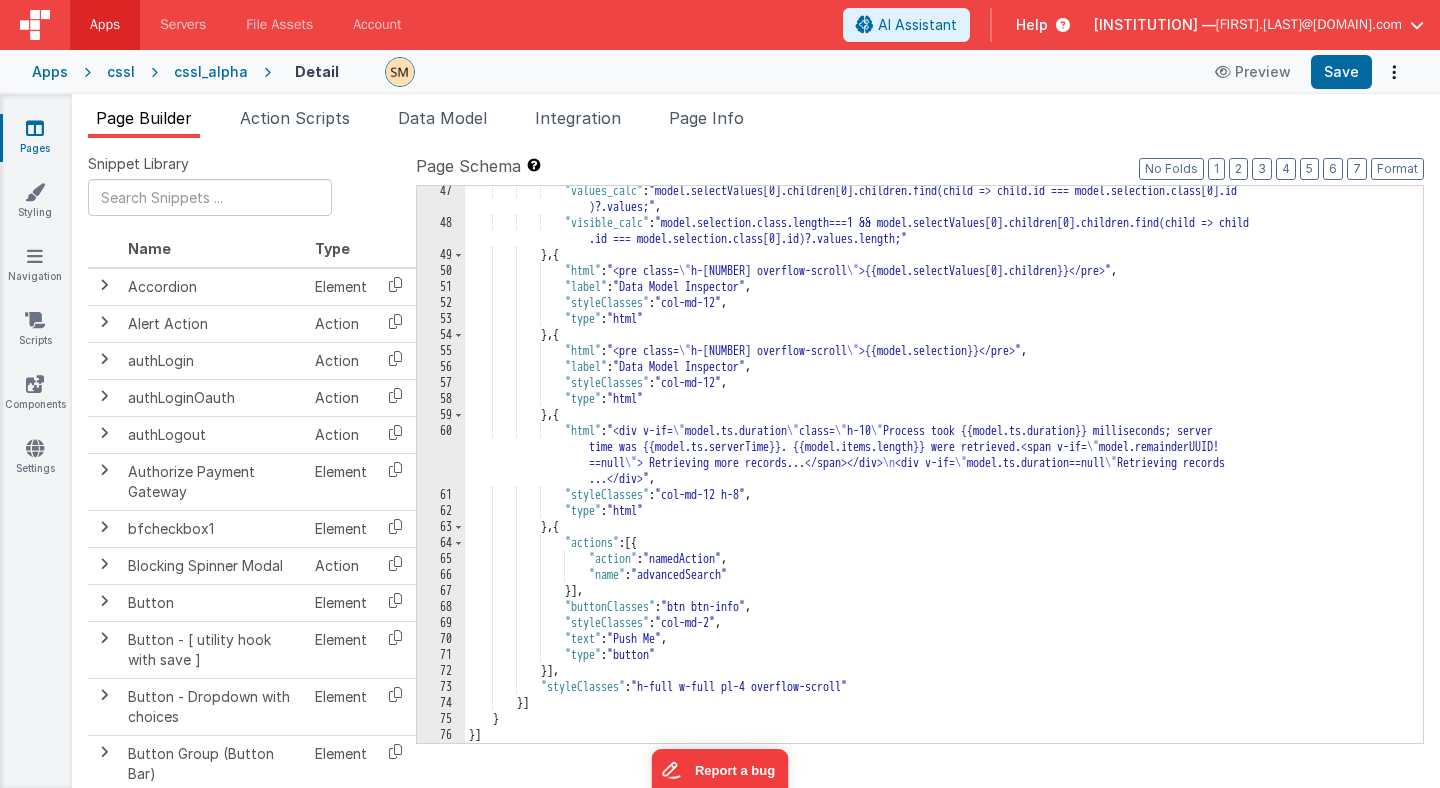 scroll, scrollTop: 739, scrollLeft: 0, axis: vertical 